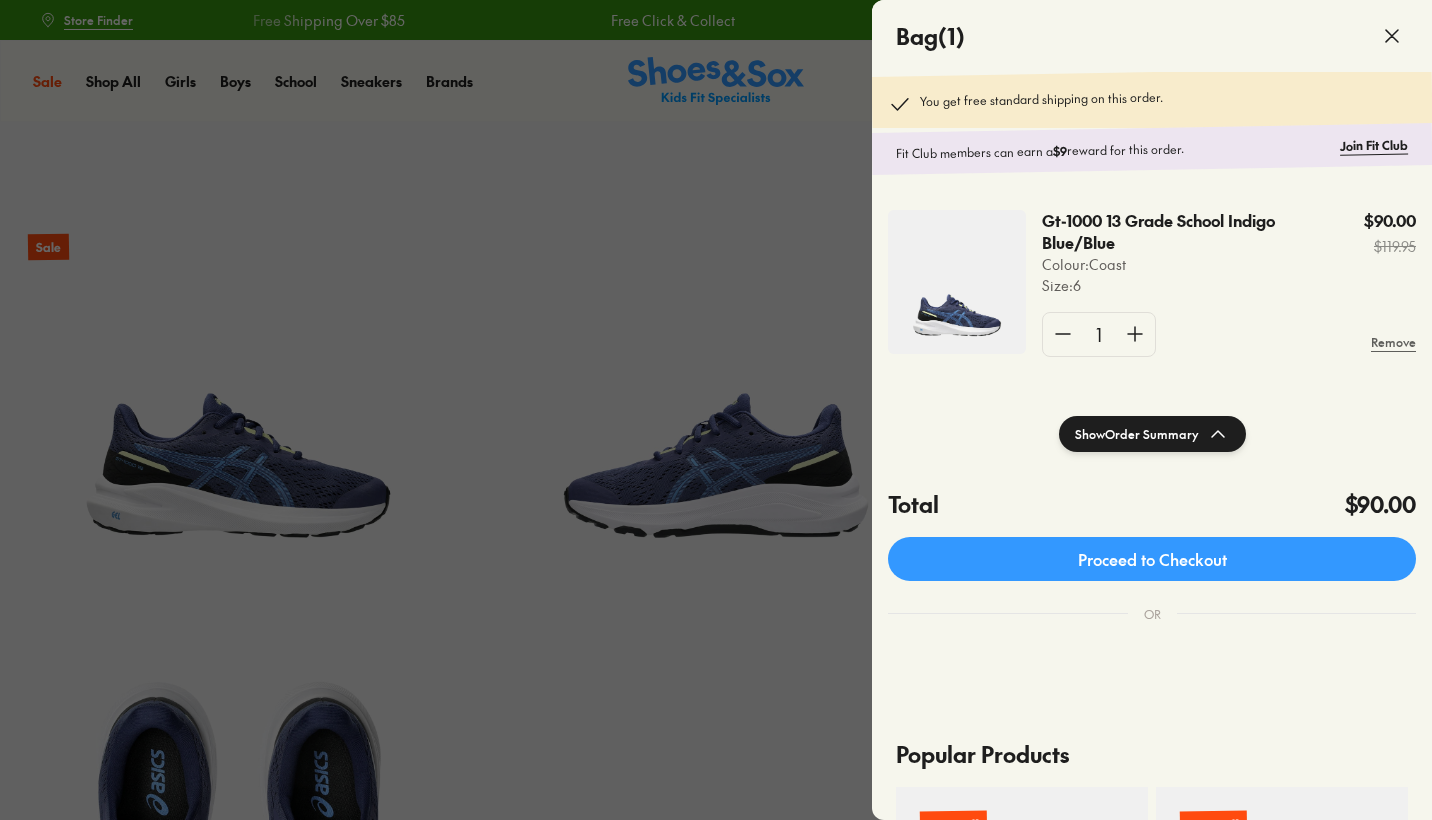 select on "*" 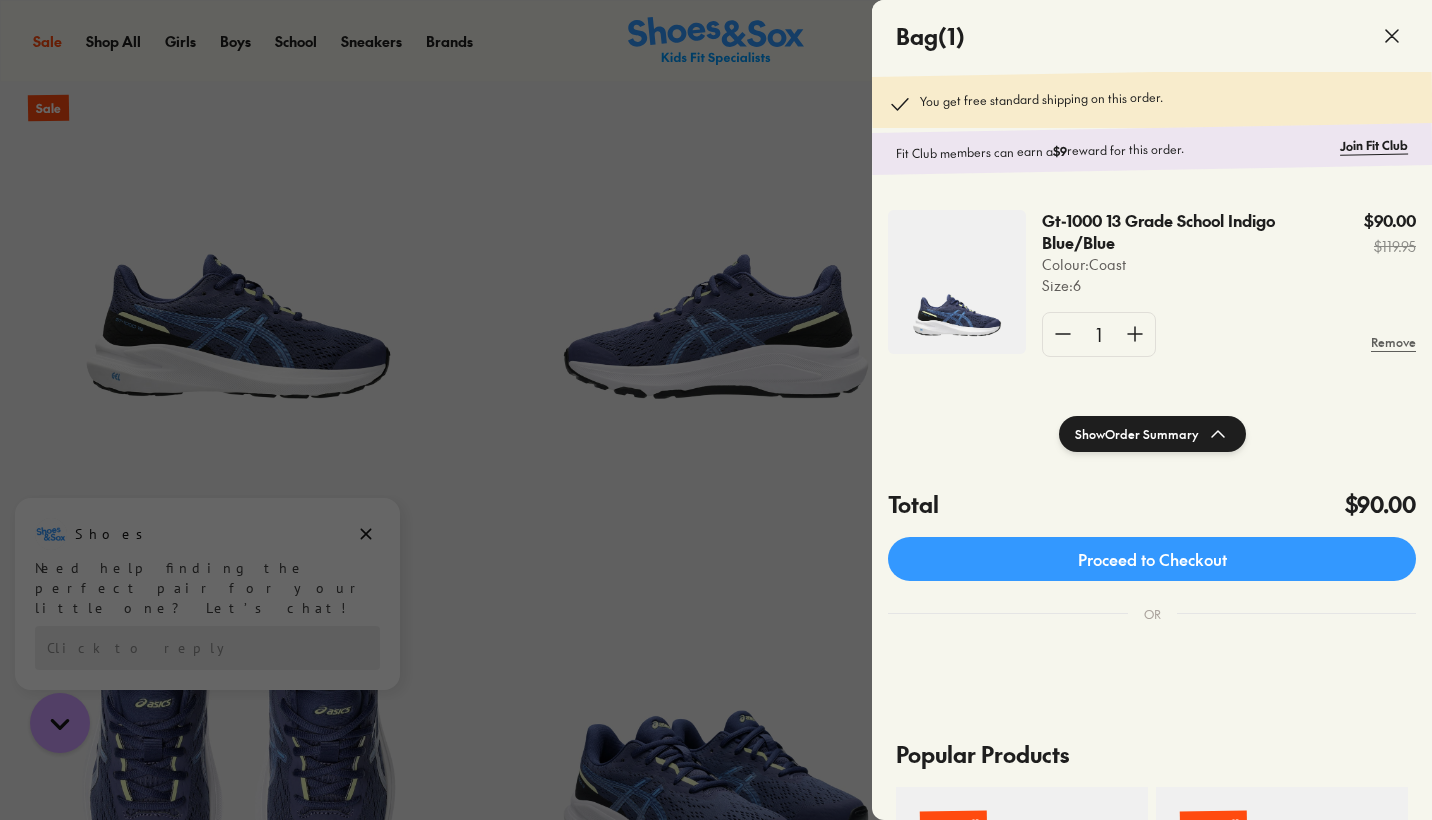 scroll, scrollTop: 0, scrollLeft: 0, axis: both 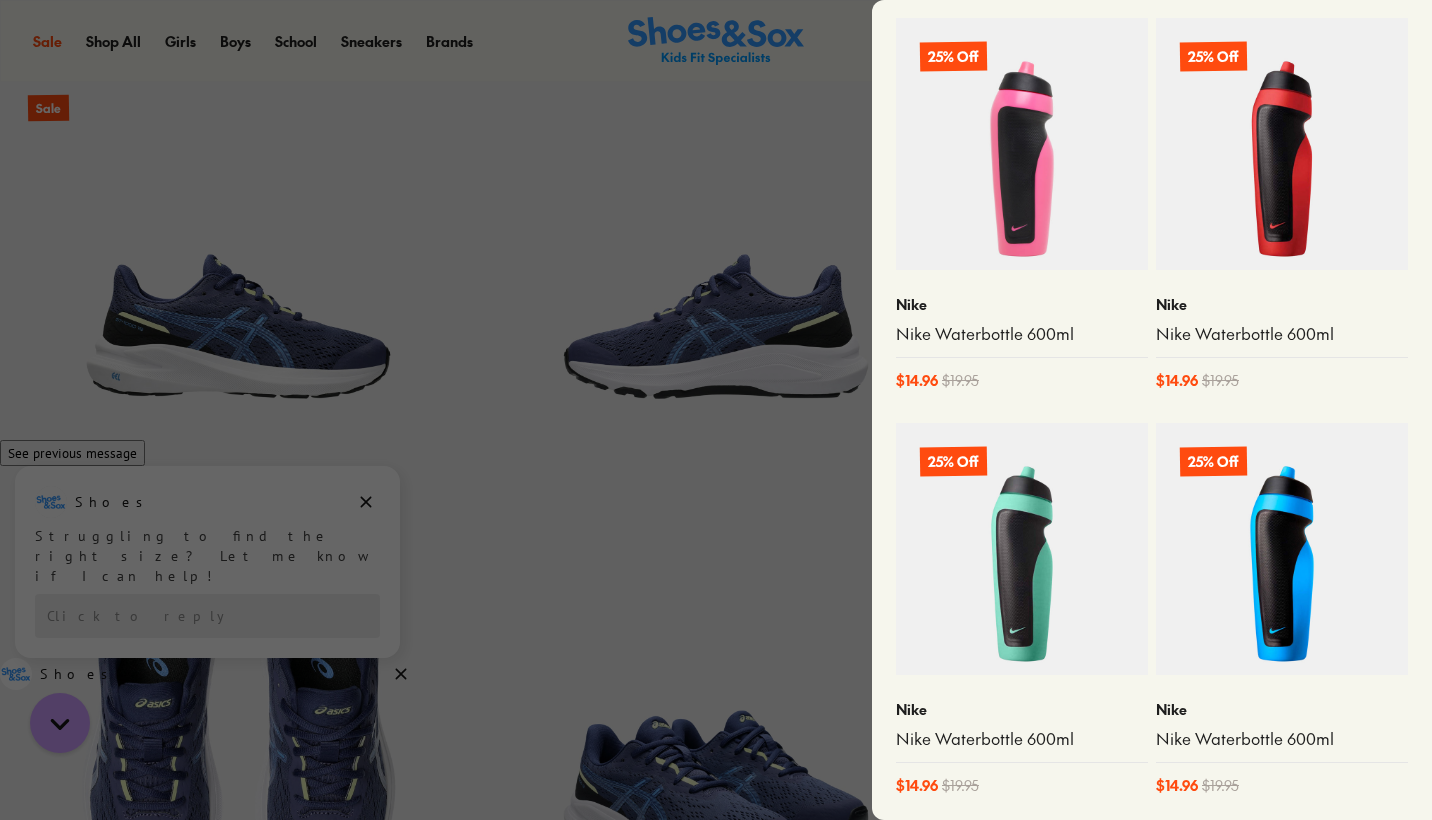 click 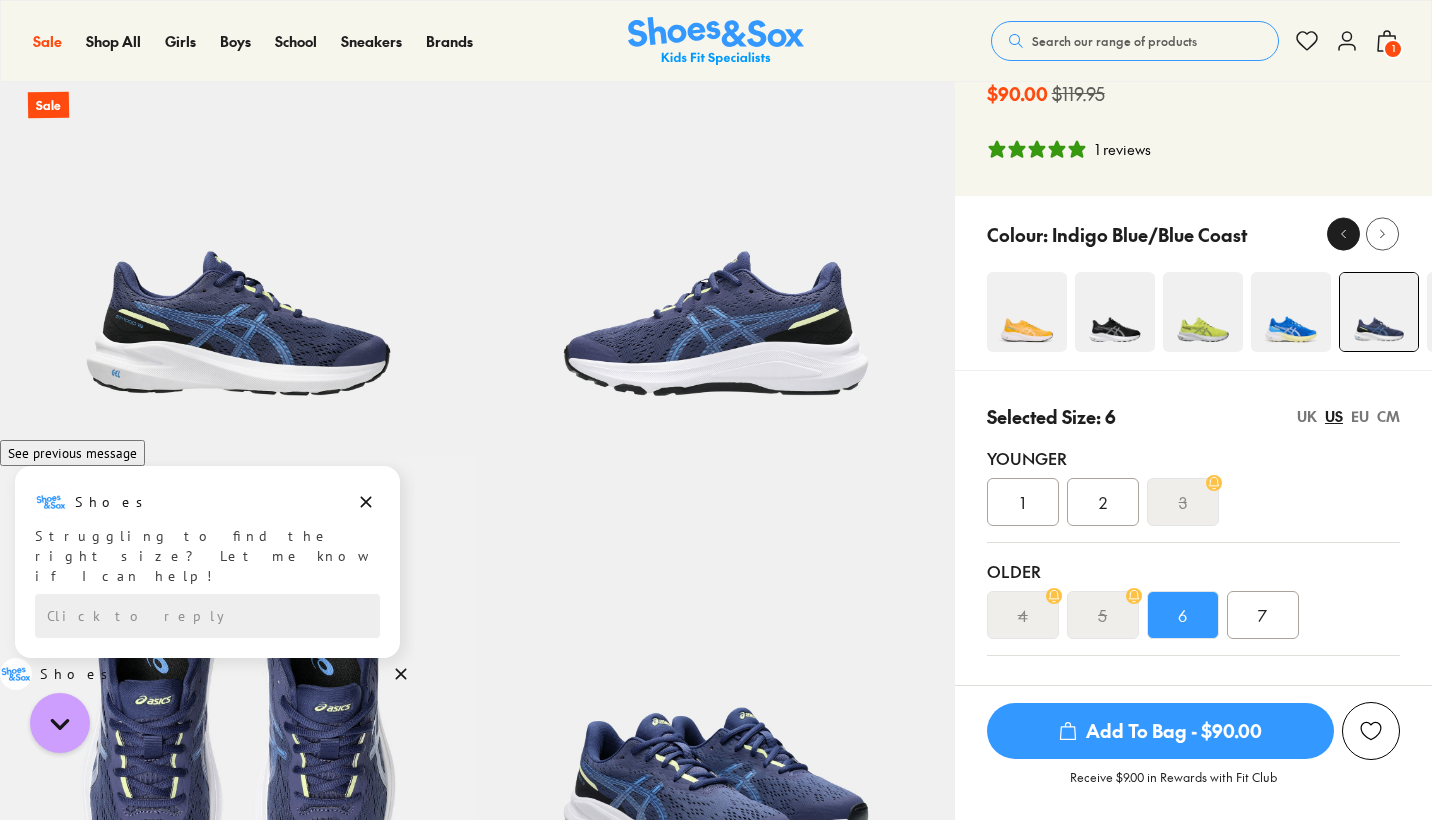 scroll, scrollTop: 150, scrollLeft: 0, axis: vertical 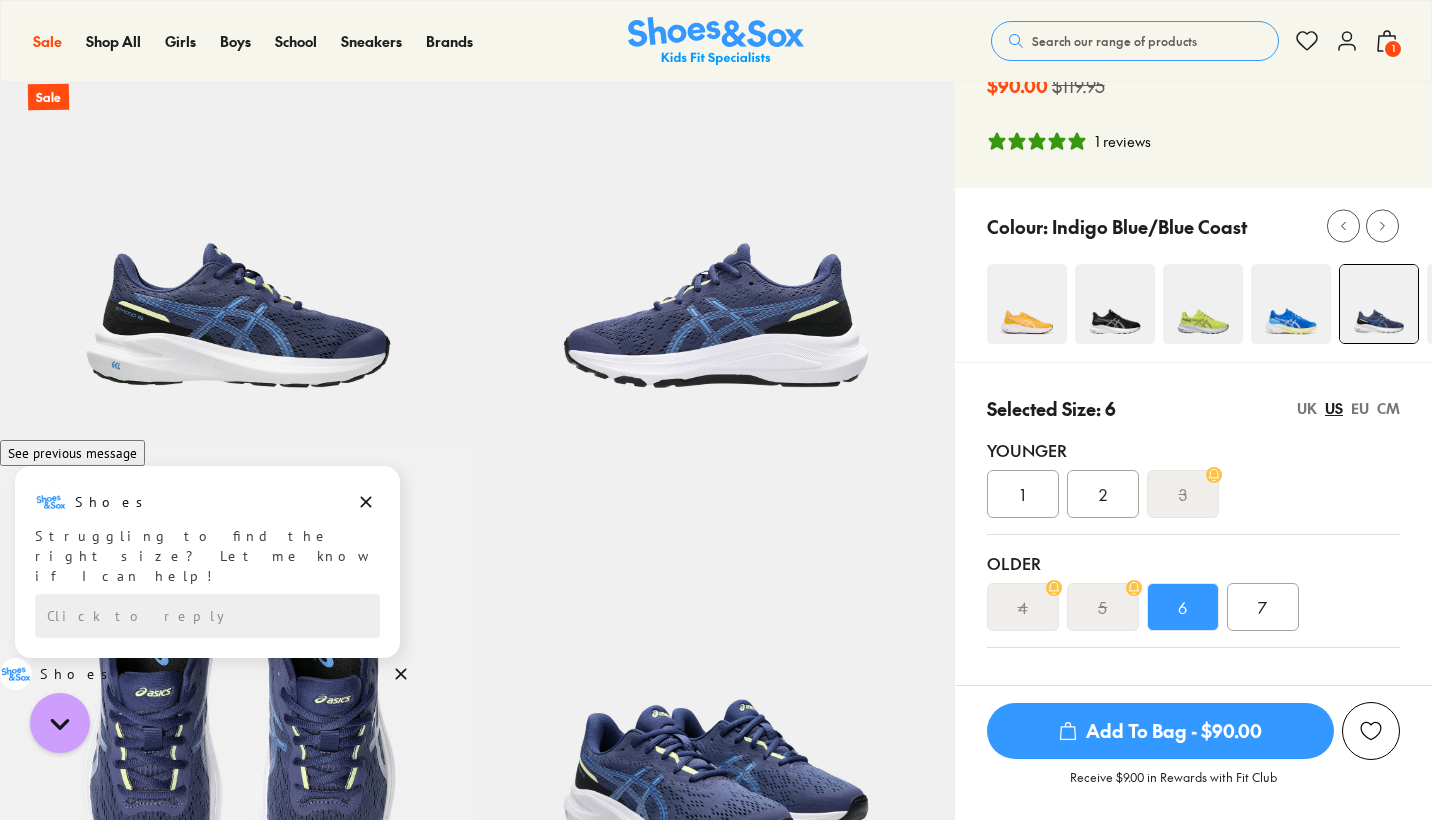 click at bounding box center [1115, 304] 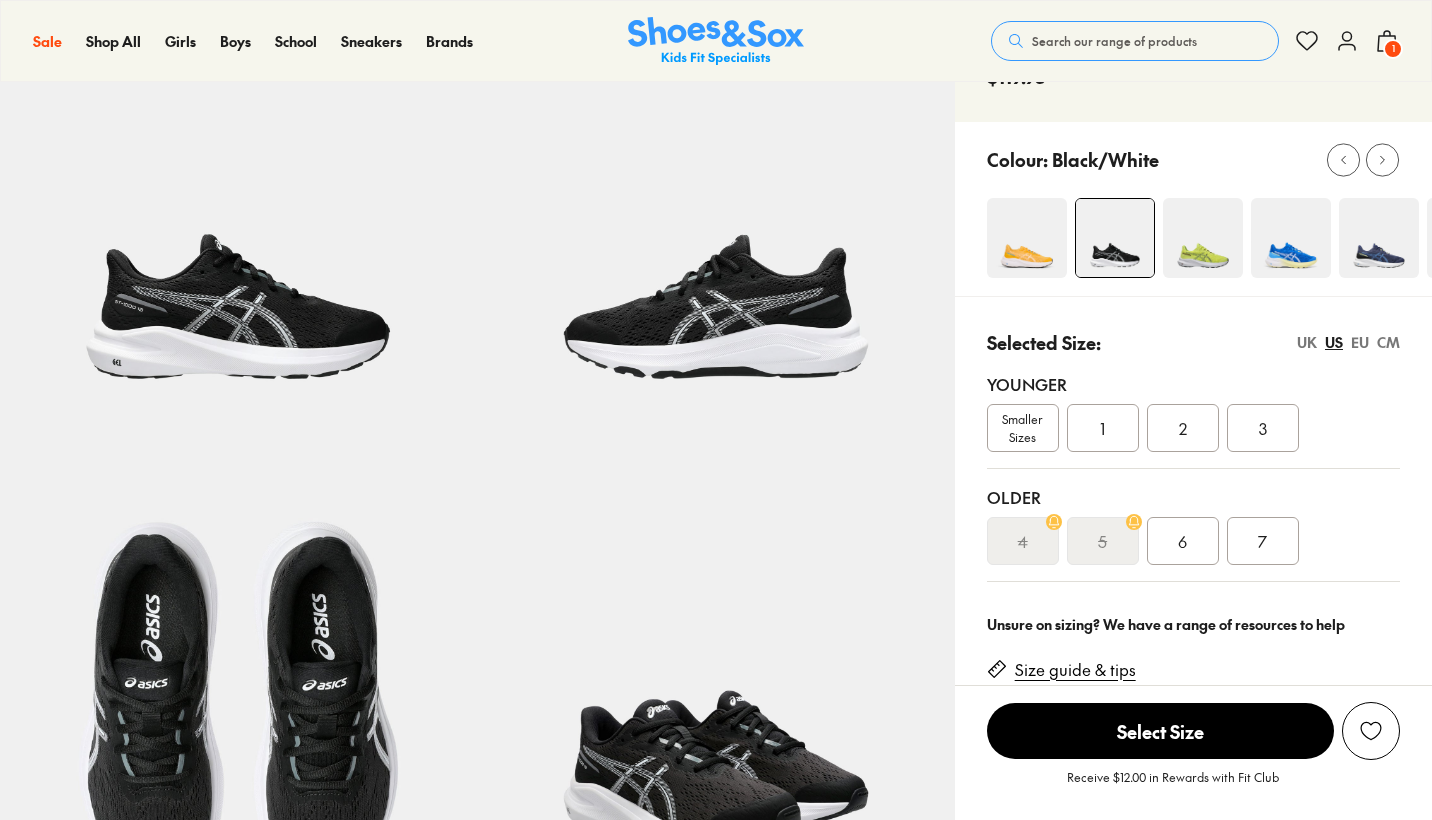 scroll, scrollTop: 174, scrollLeft: 0, axis: vertical 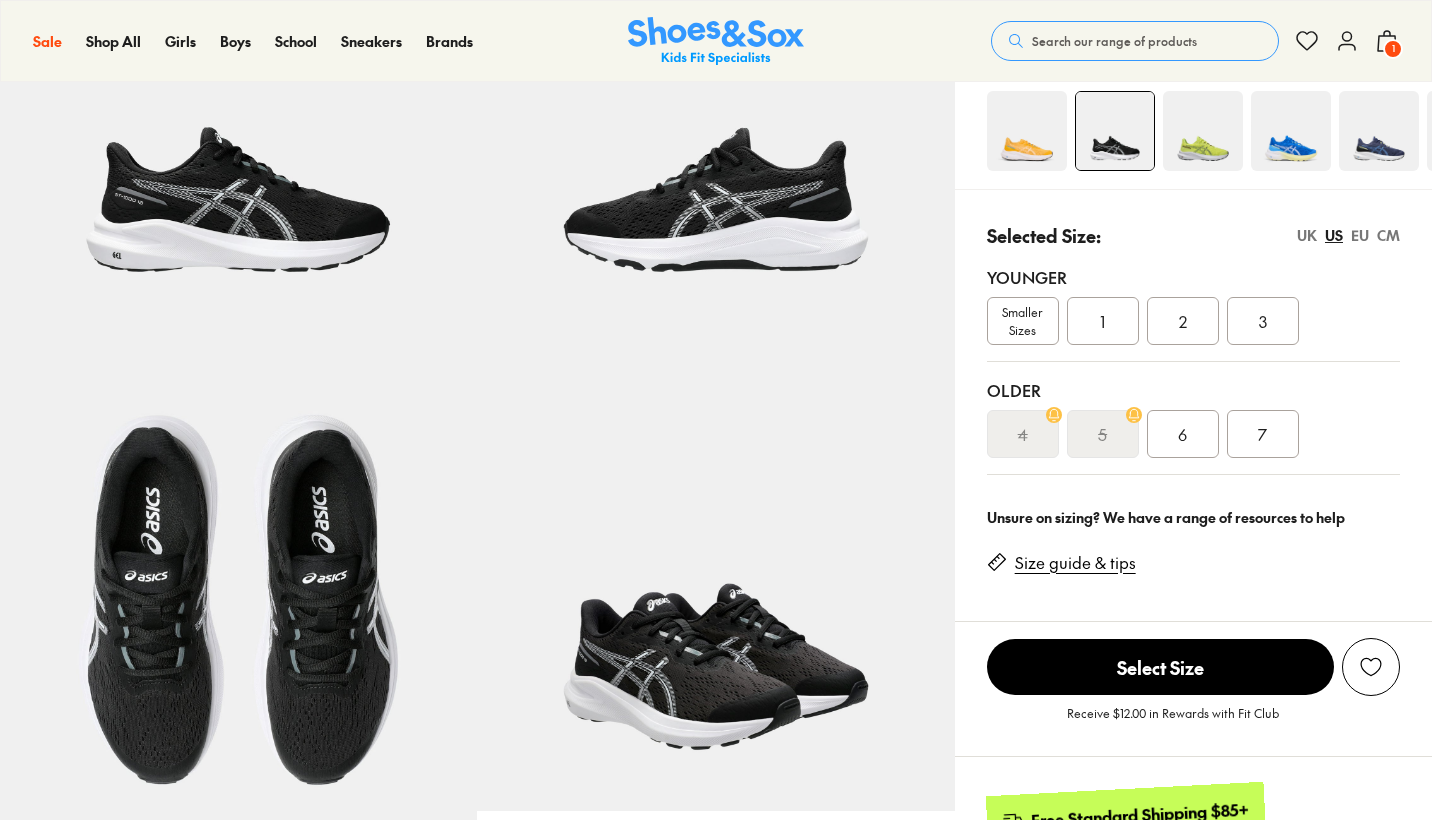 select on "*" 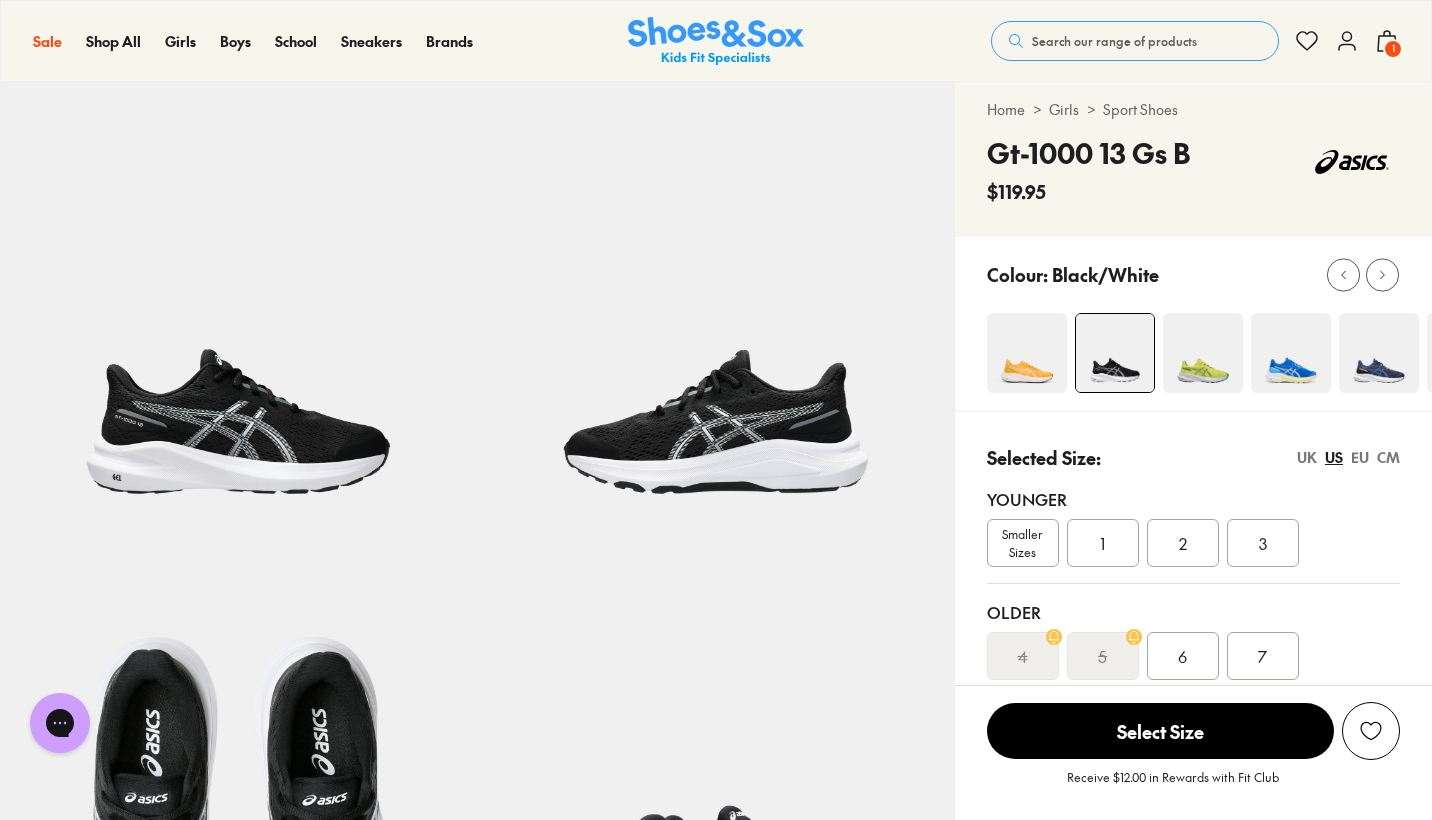 scroll, scrollTop: 0, scrollLeft: 0, axis: both 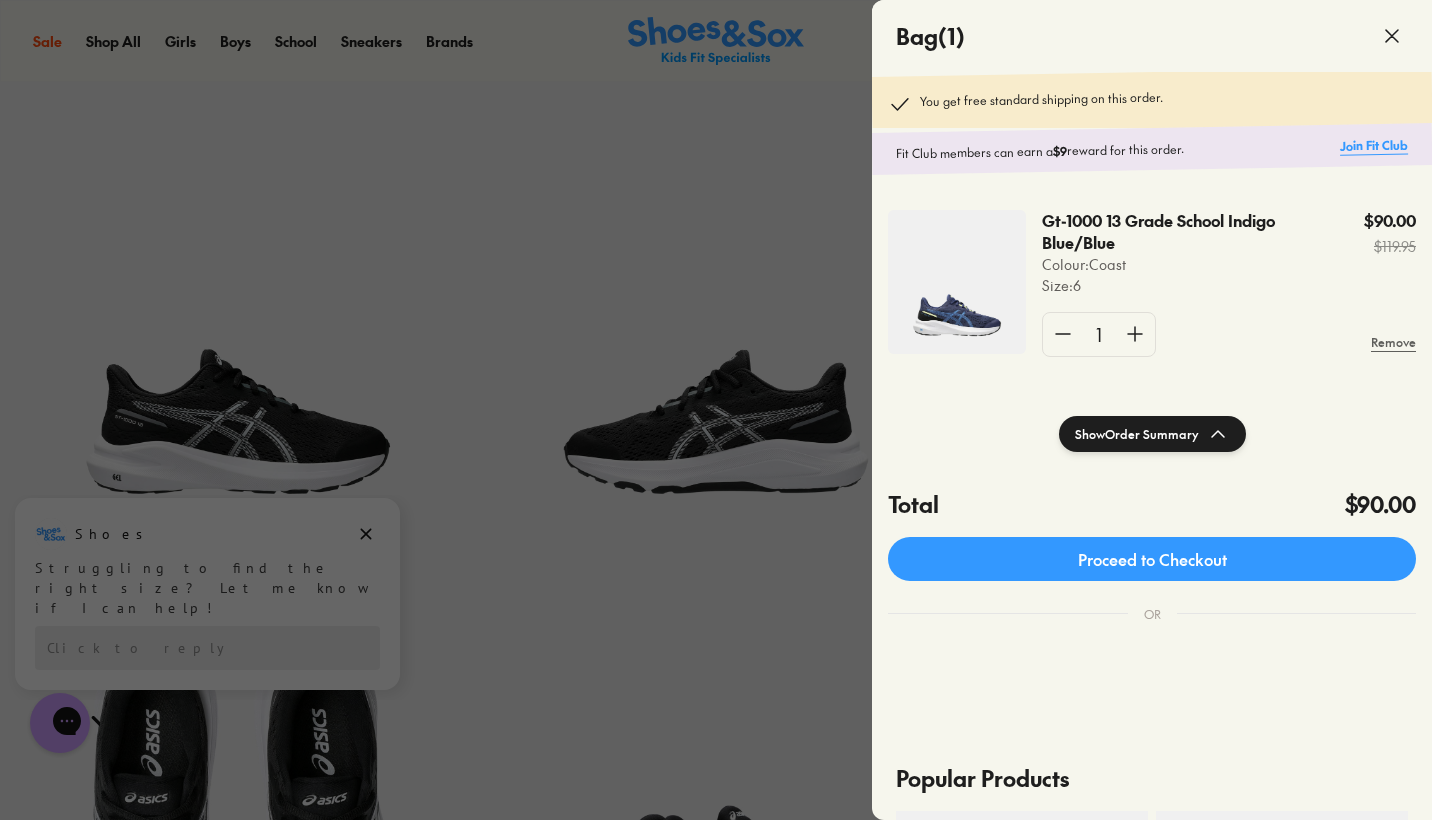 click on "Join Fit Club" 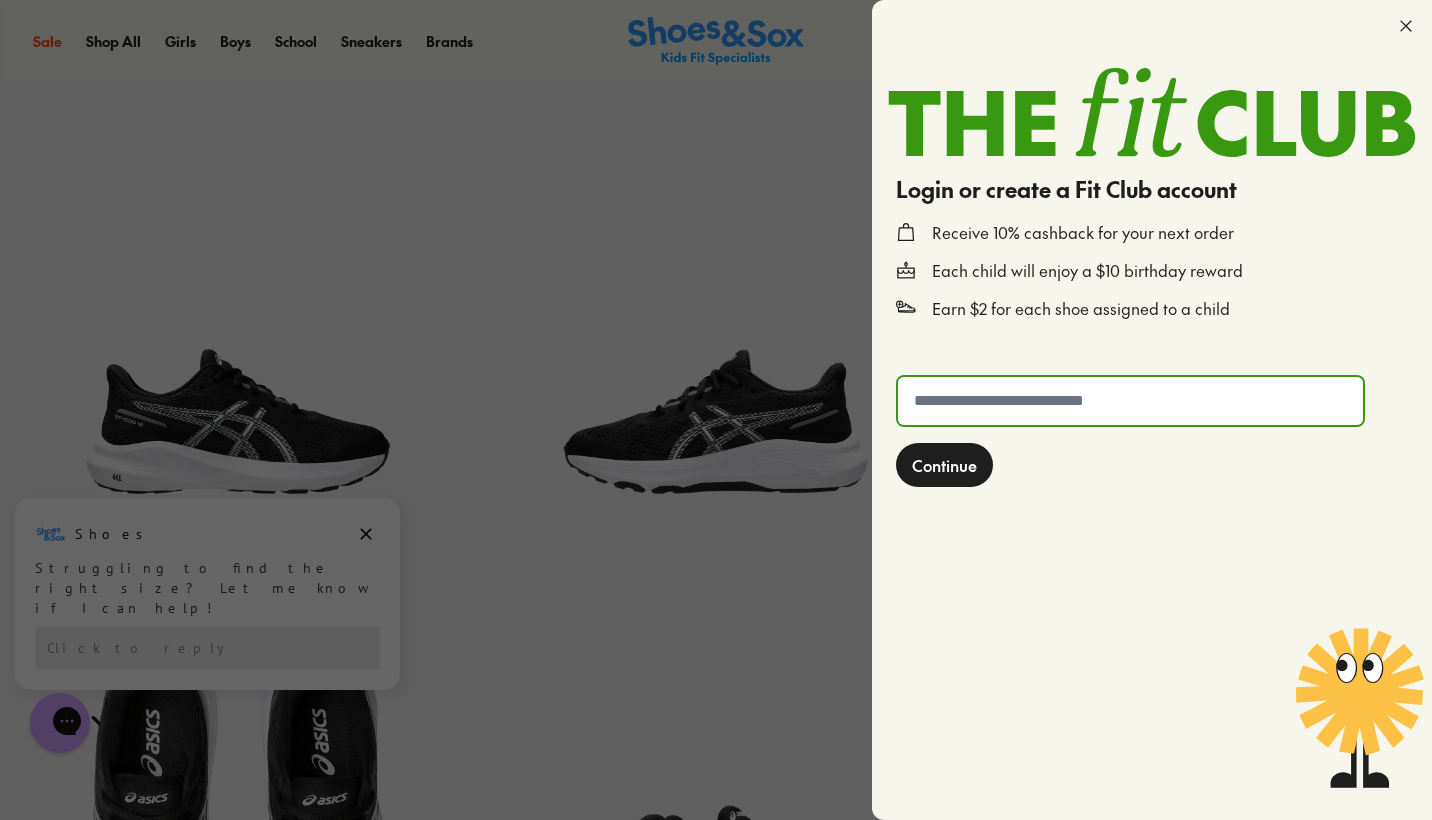 click 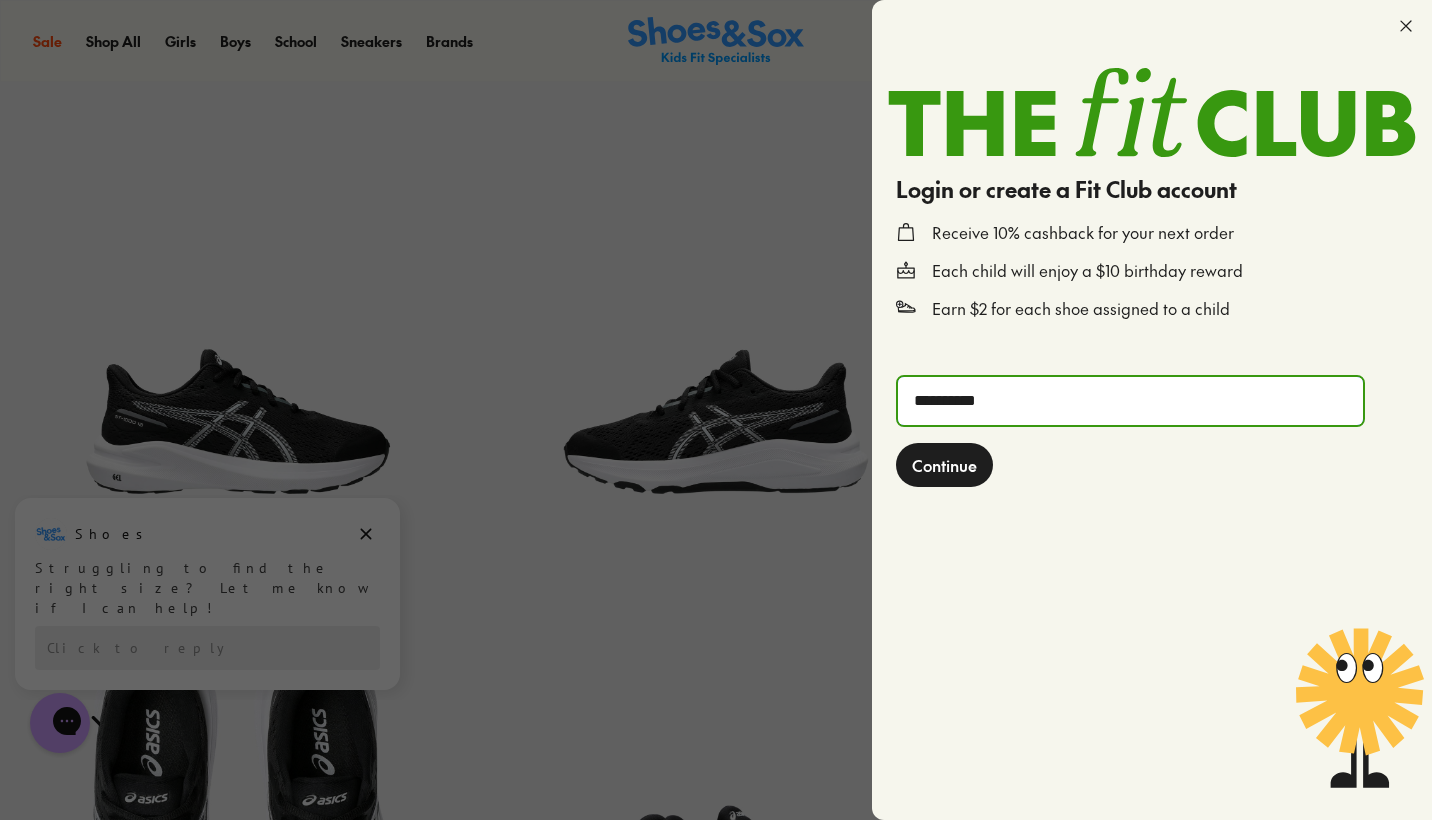 type on "**********" 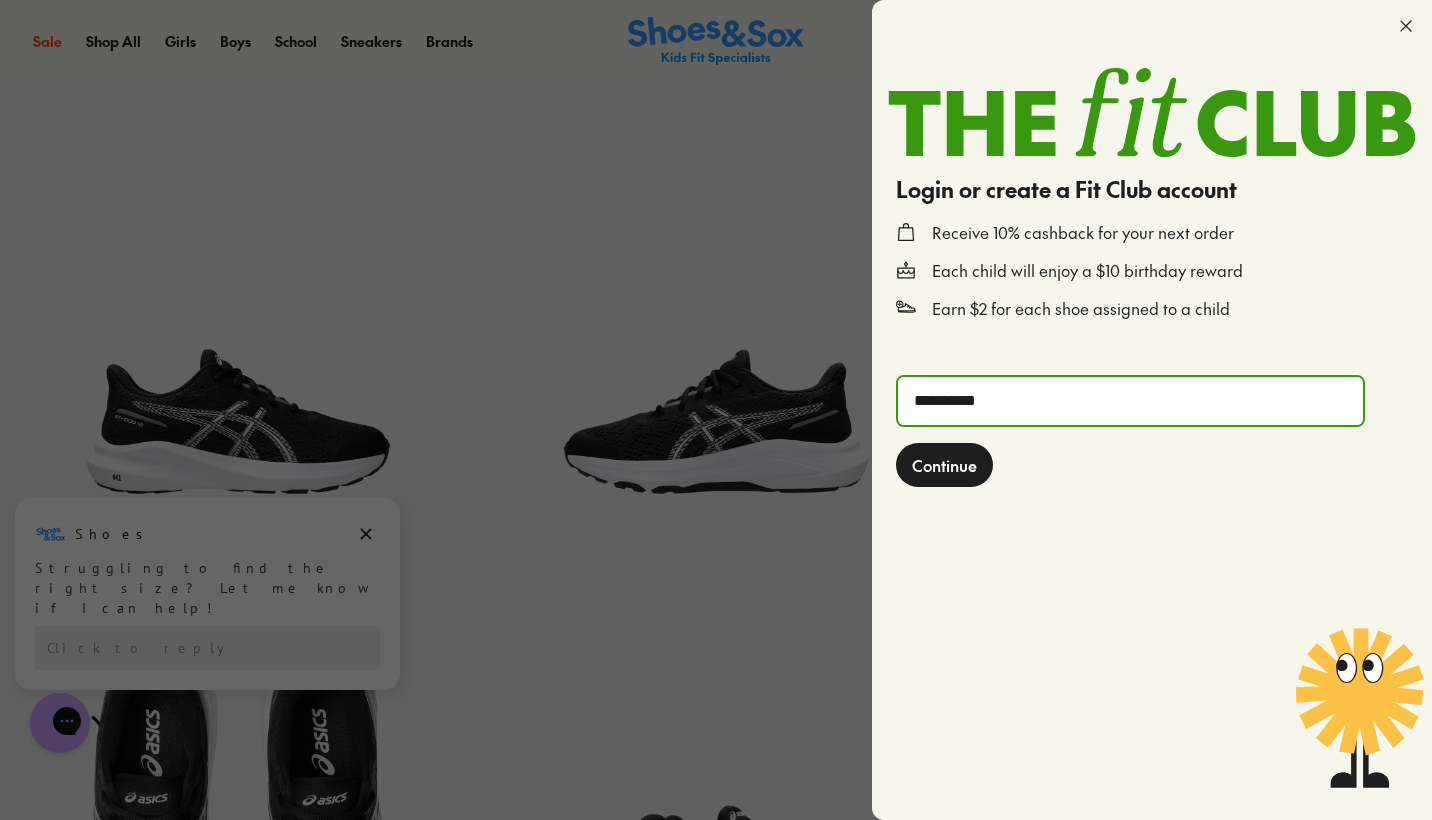 click on "Continue" 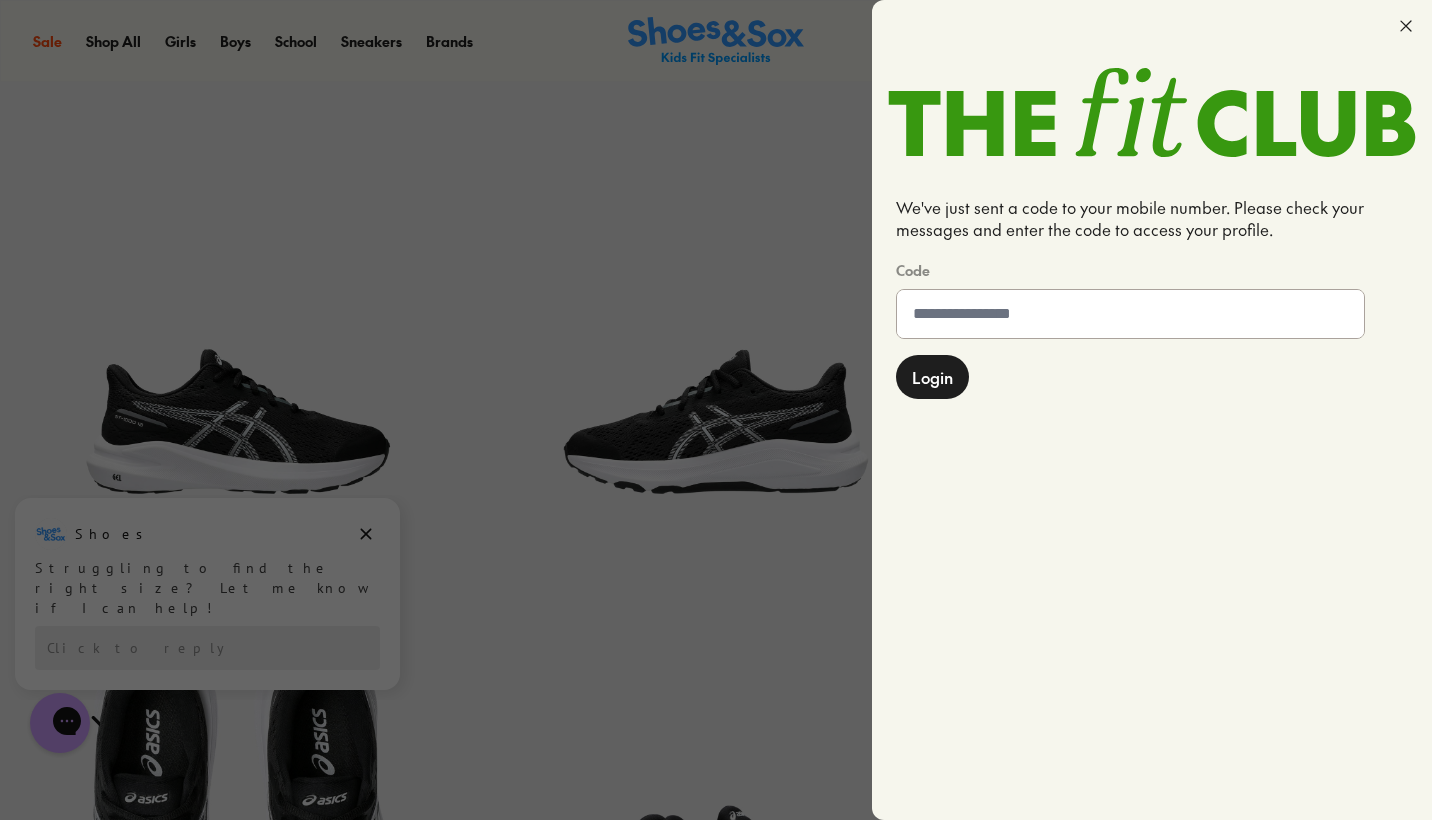 click 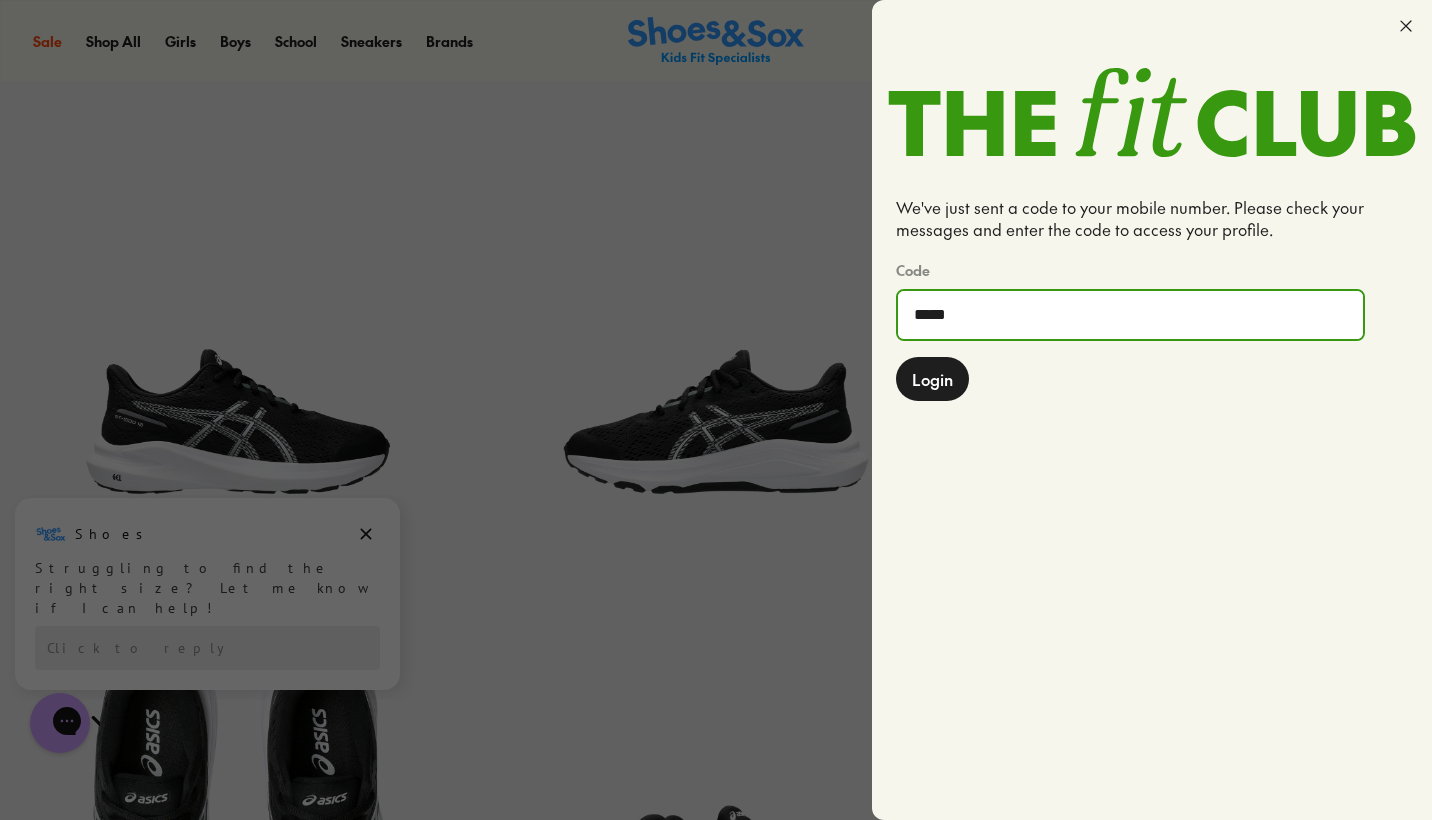 type on "******" 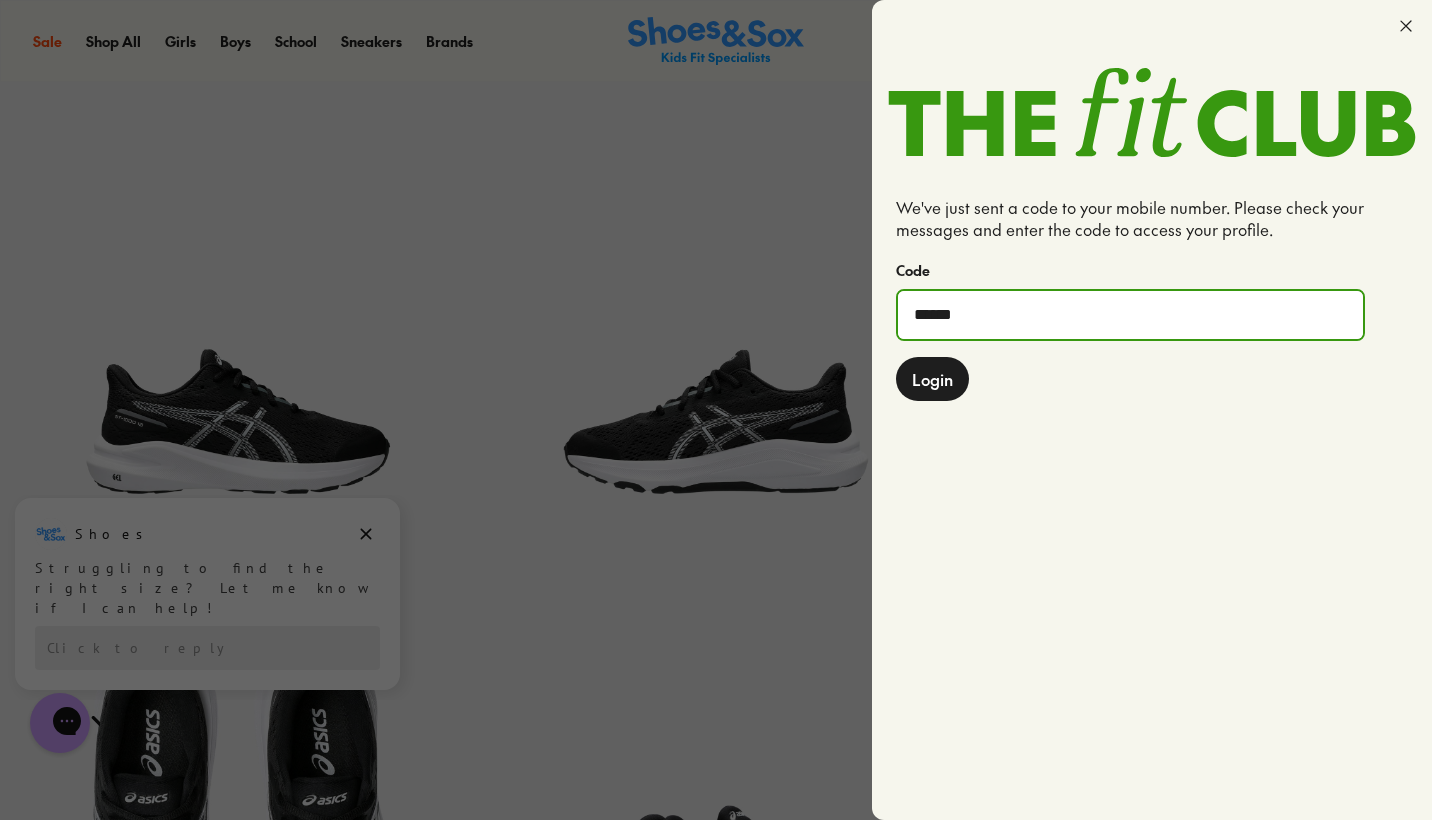 click on "Login" 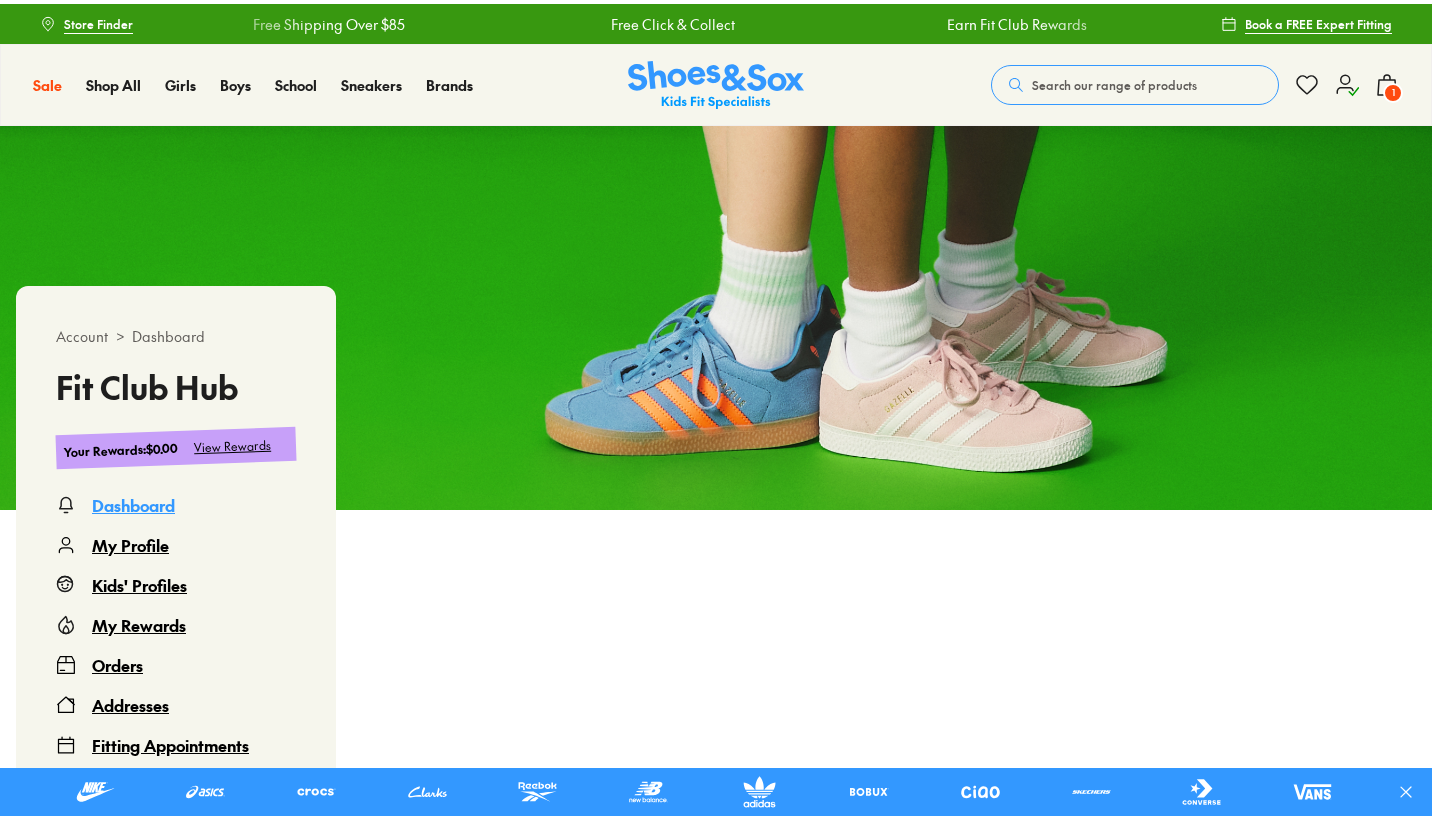 scroll, scrollTop: 0, scrollLeft: 0, axis: both 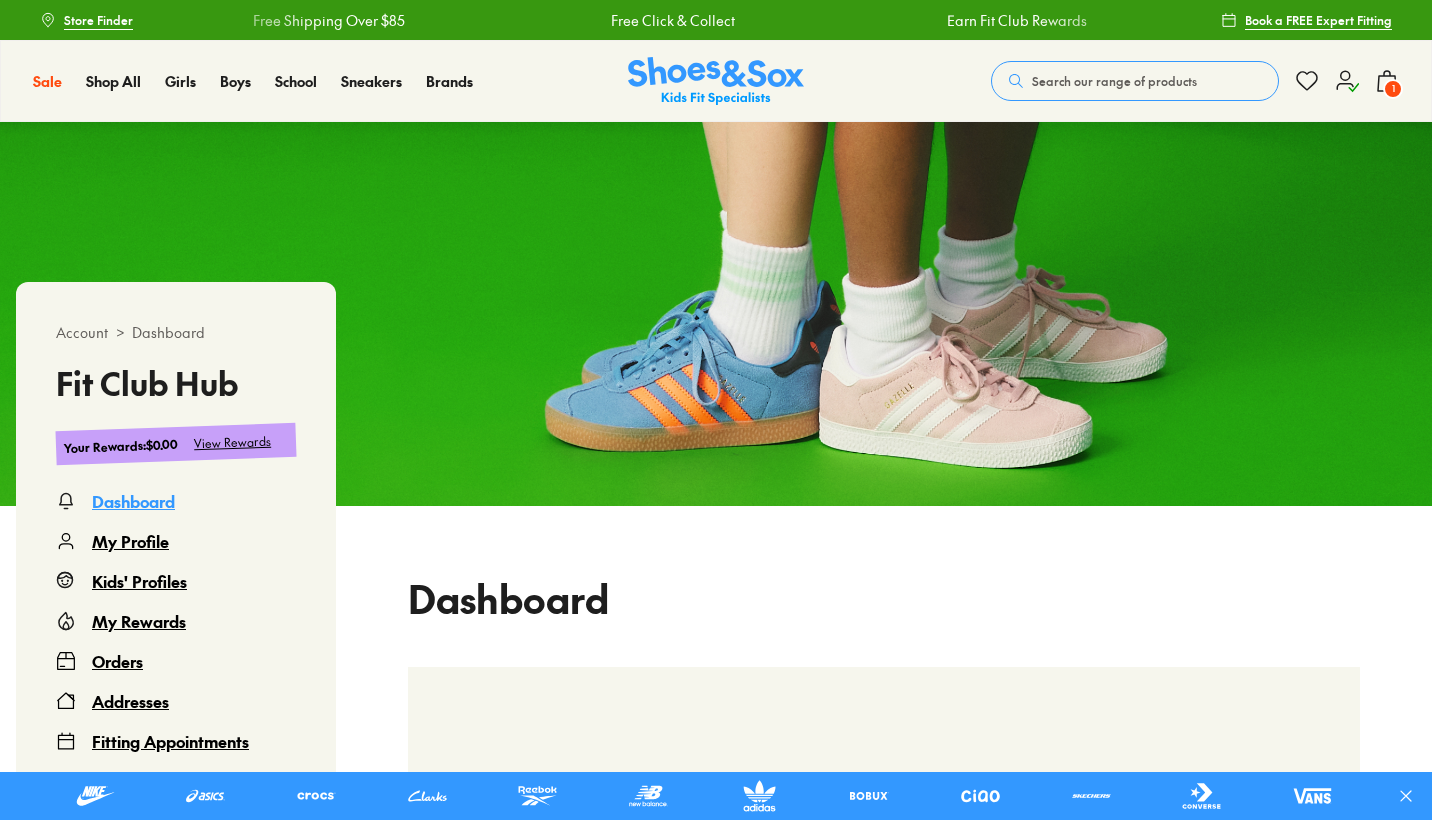 click on "View Rewards" at bounding box center [233, 442] 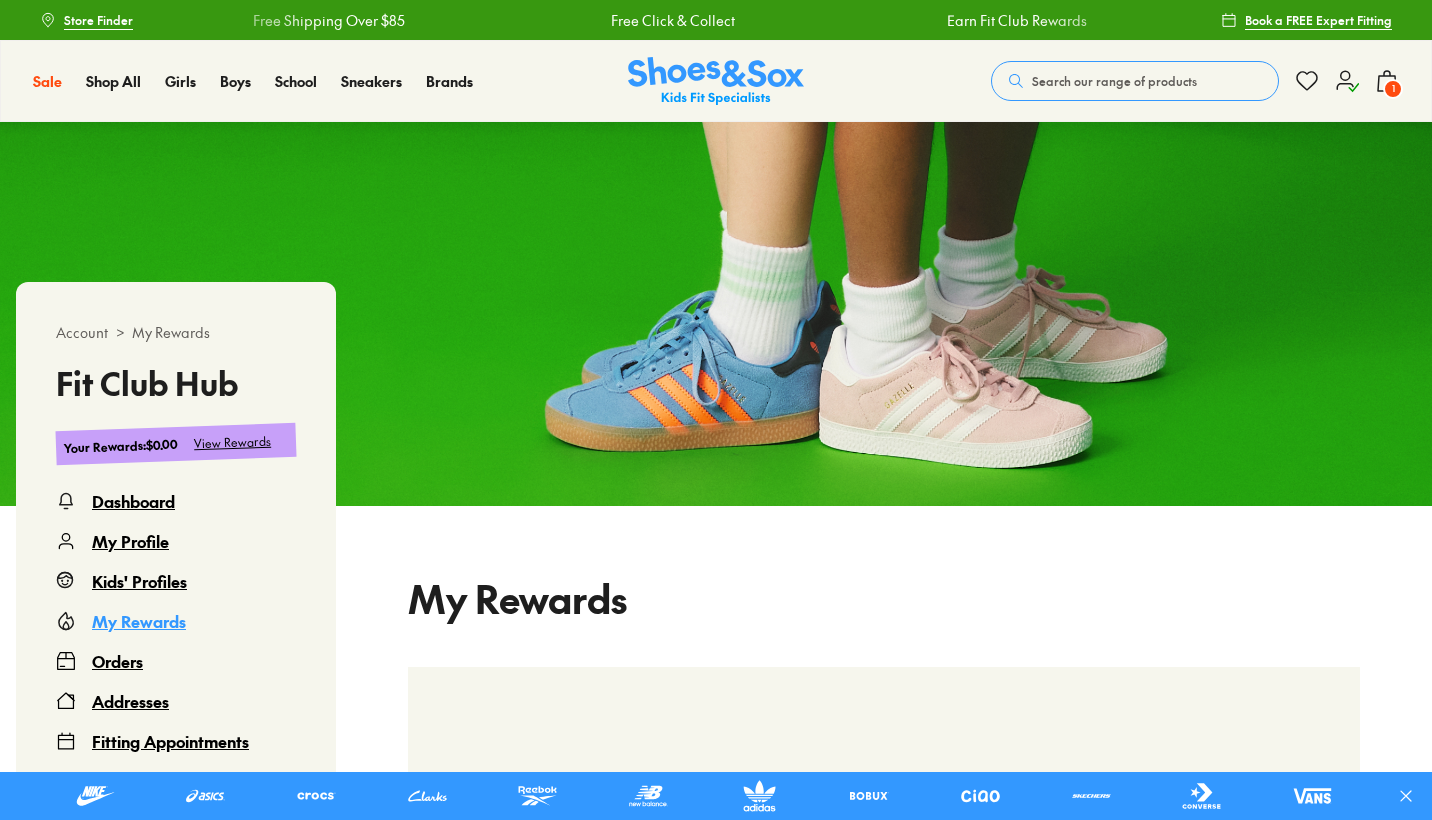 scroll, scrollTop: 122, scrollLeft: 0, axis: vertical 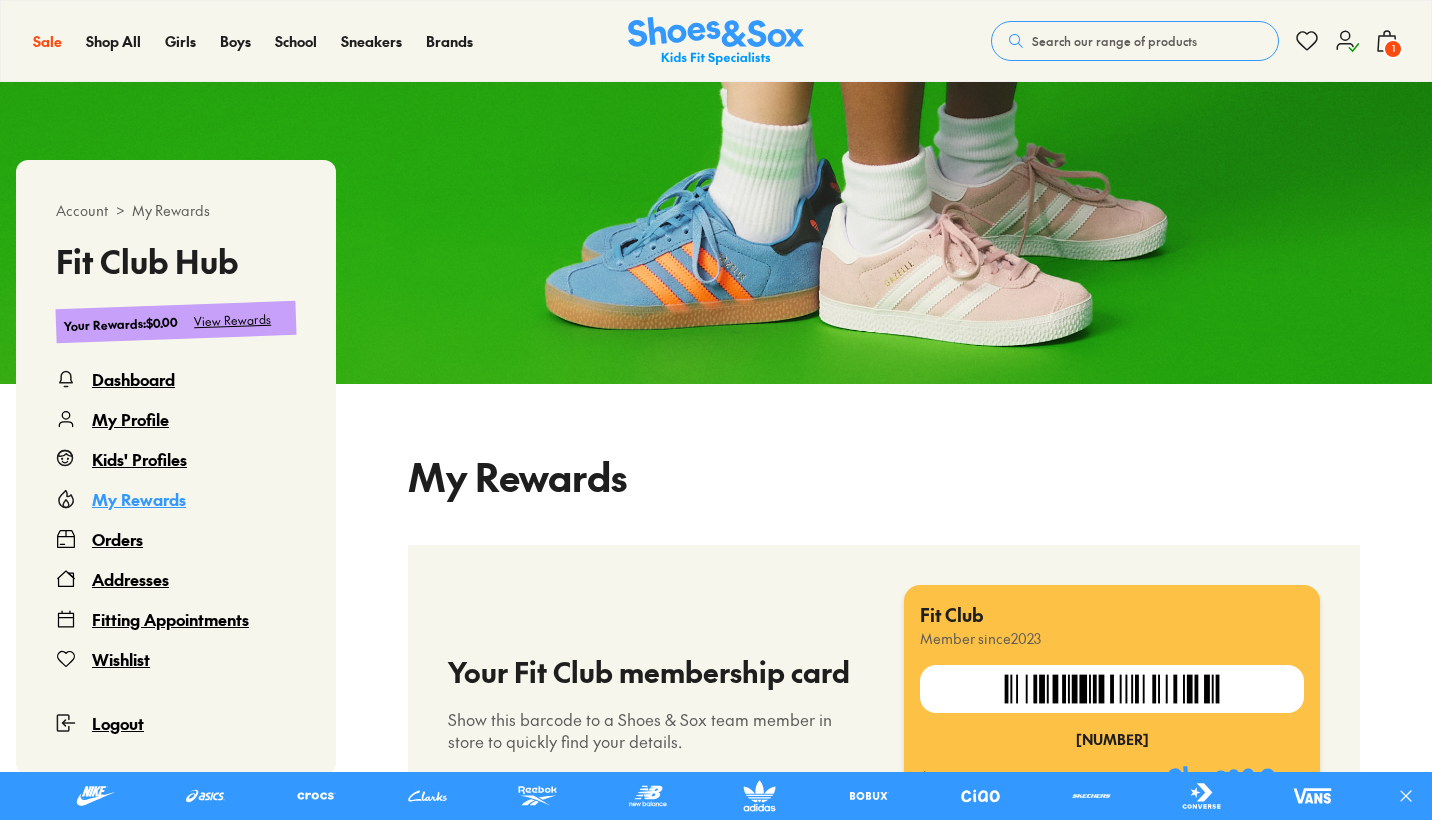 select 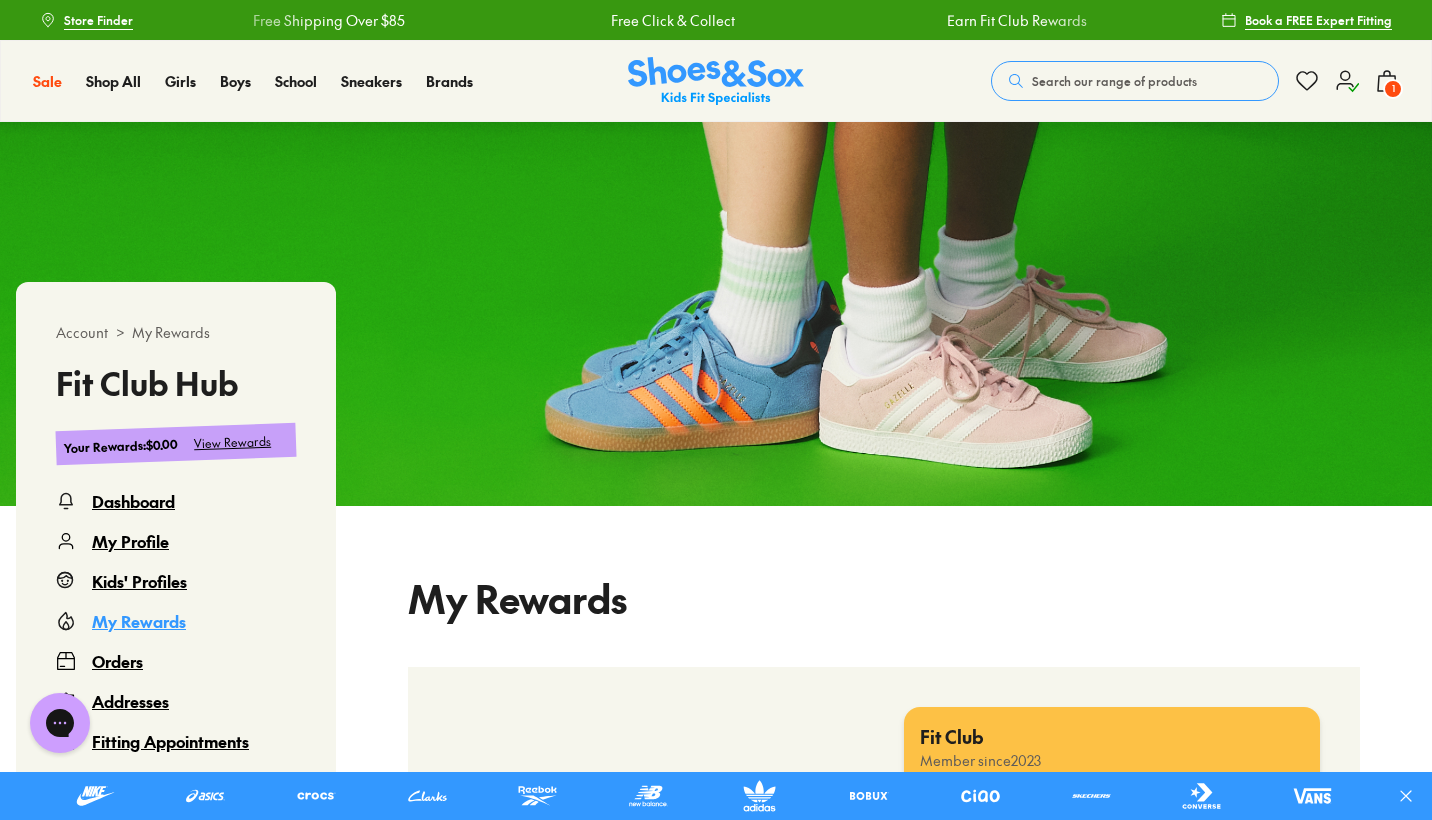 scroll, scrollTop: 0, scrollLeft: 0, axis: both 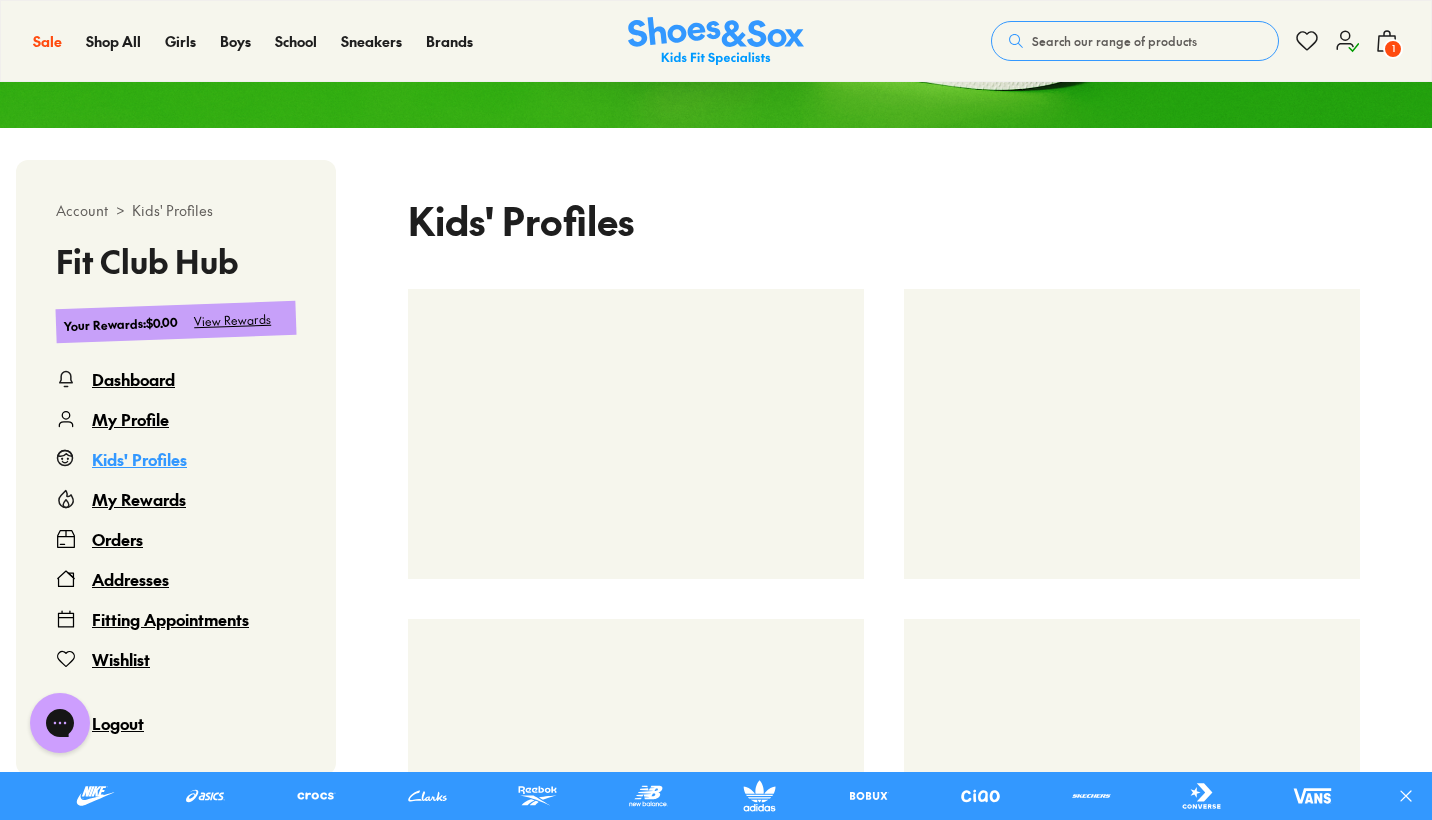 select 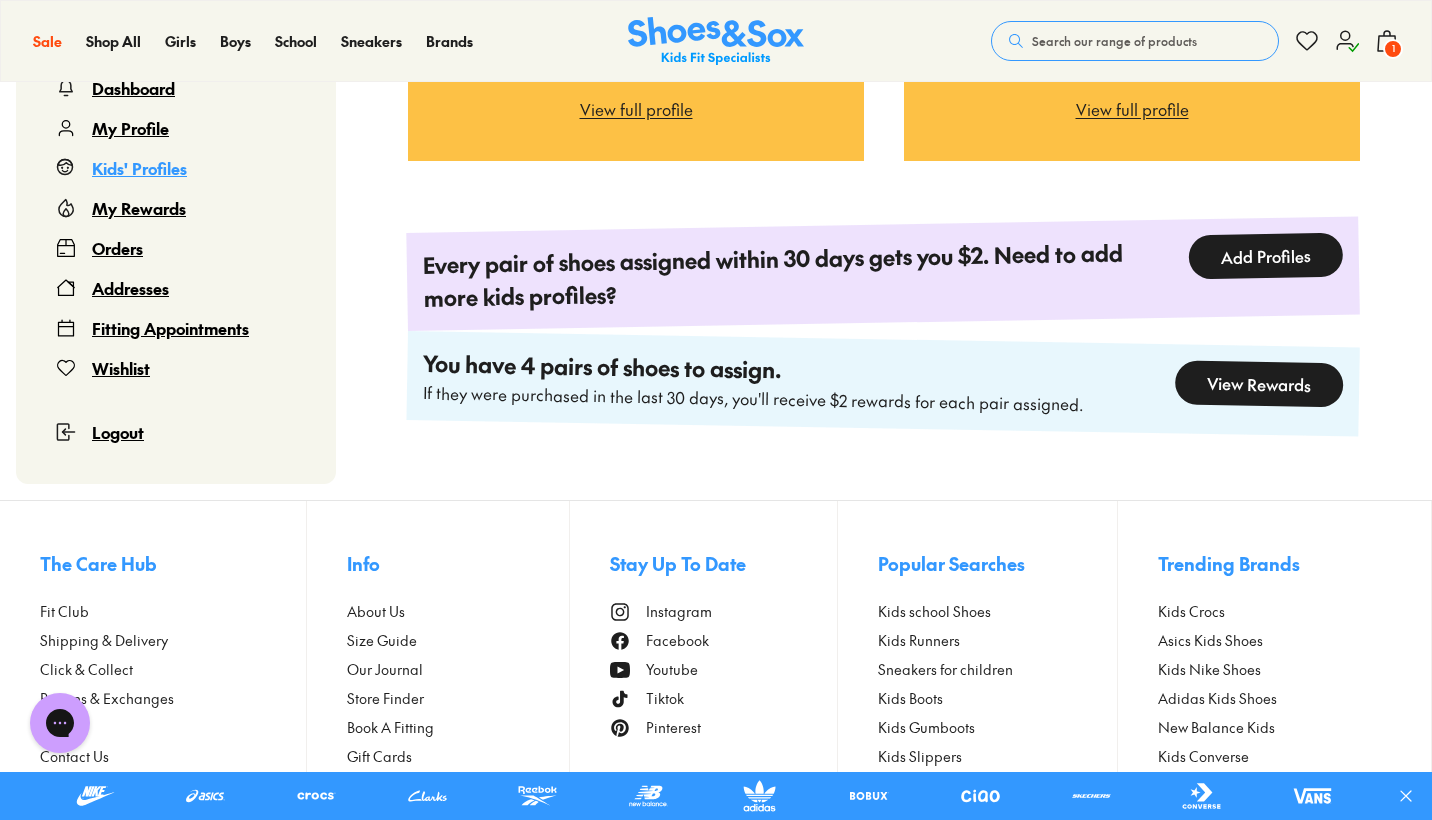 scroll, scrollTop: 785, scrollLeft: 1, axis: both 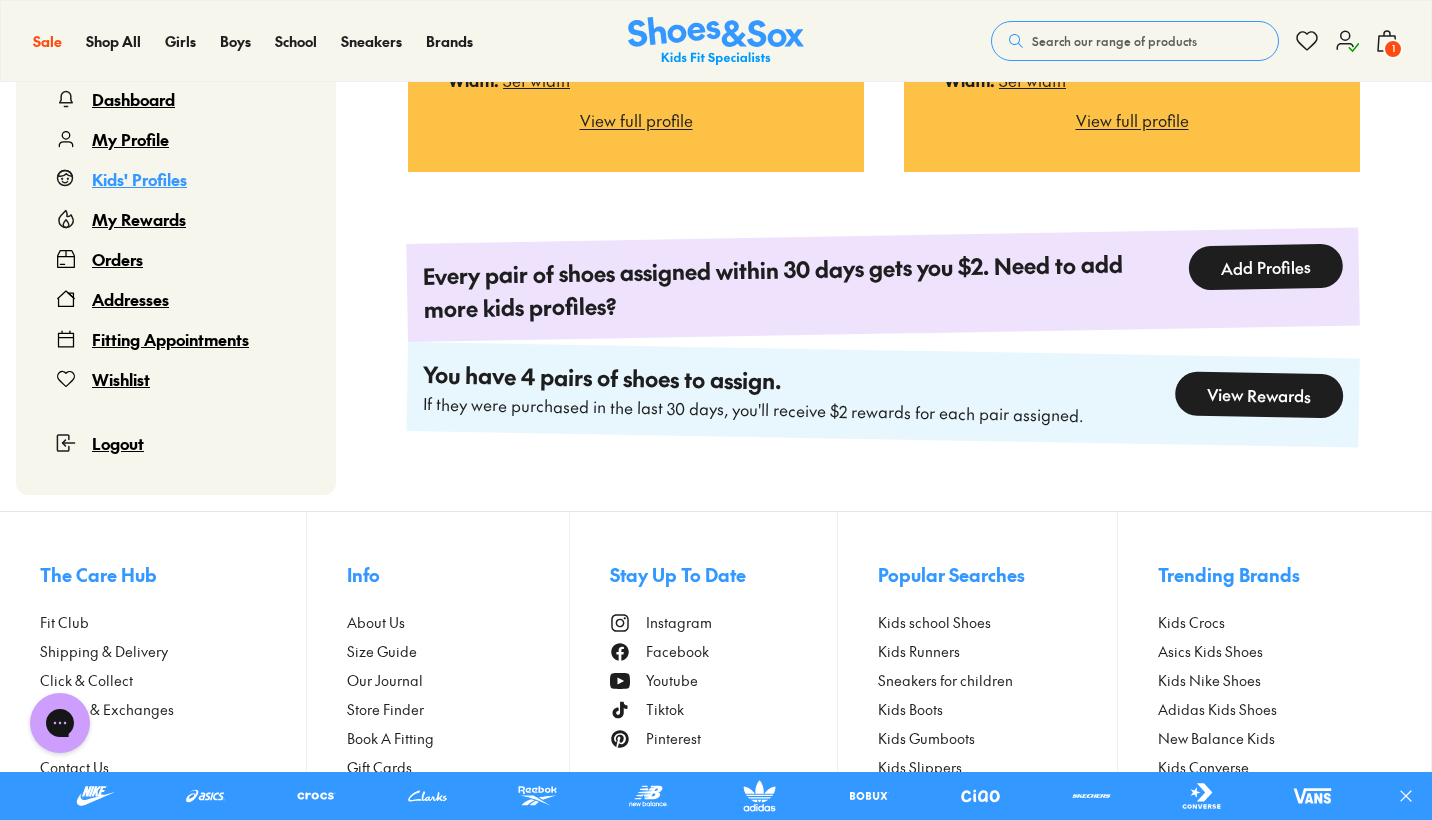 click on "My Rewards" at bounding box center (139, 219) 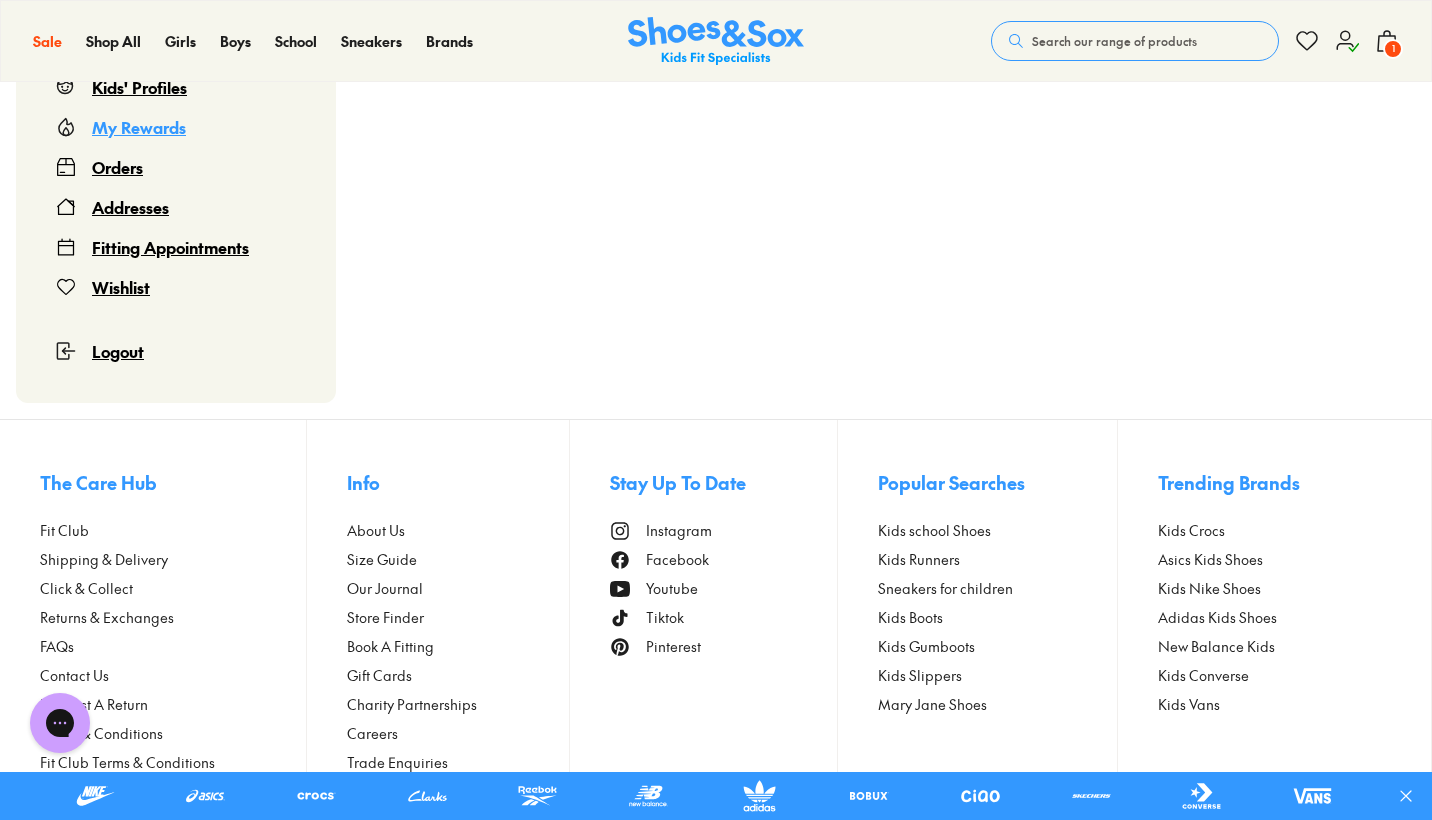 scroll, scrollTop: 122, scrollLeft: 0, axis: vertical 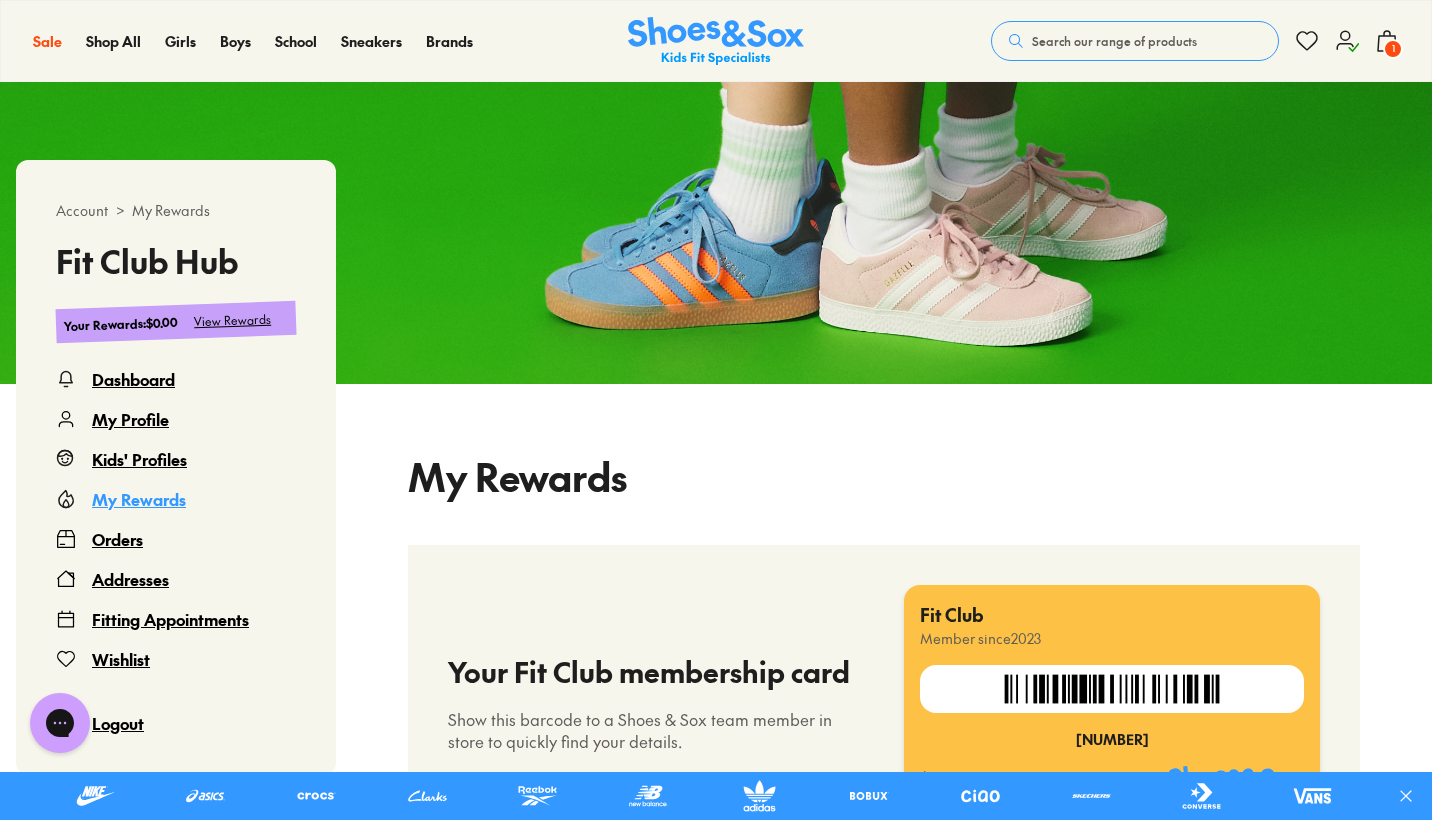 select 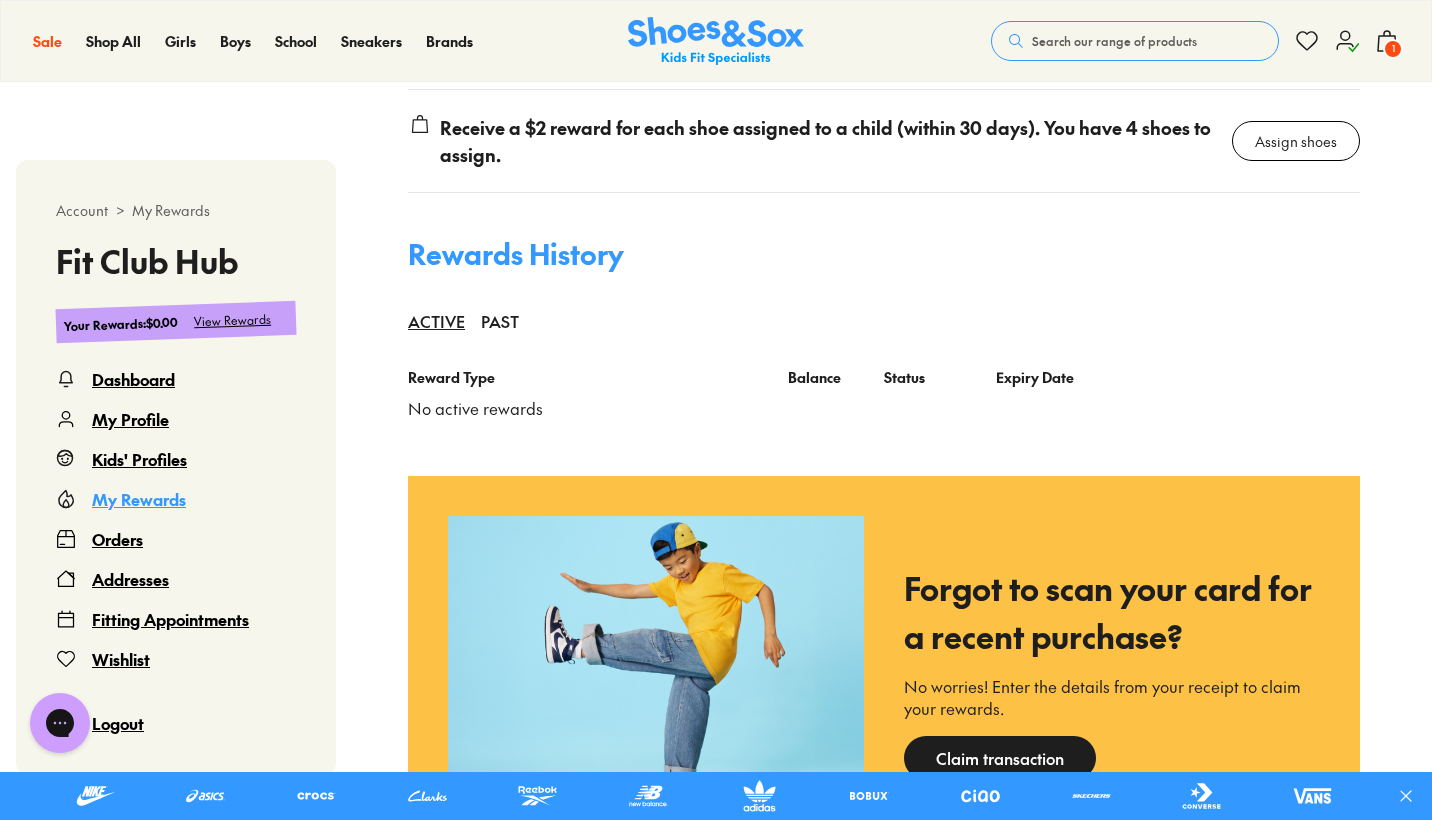 scroll, scrollTop: 1478, scrollLeft: 0, axis: vertical 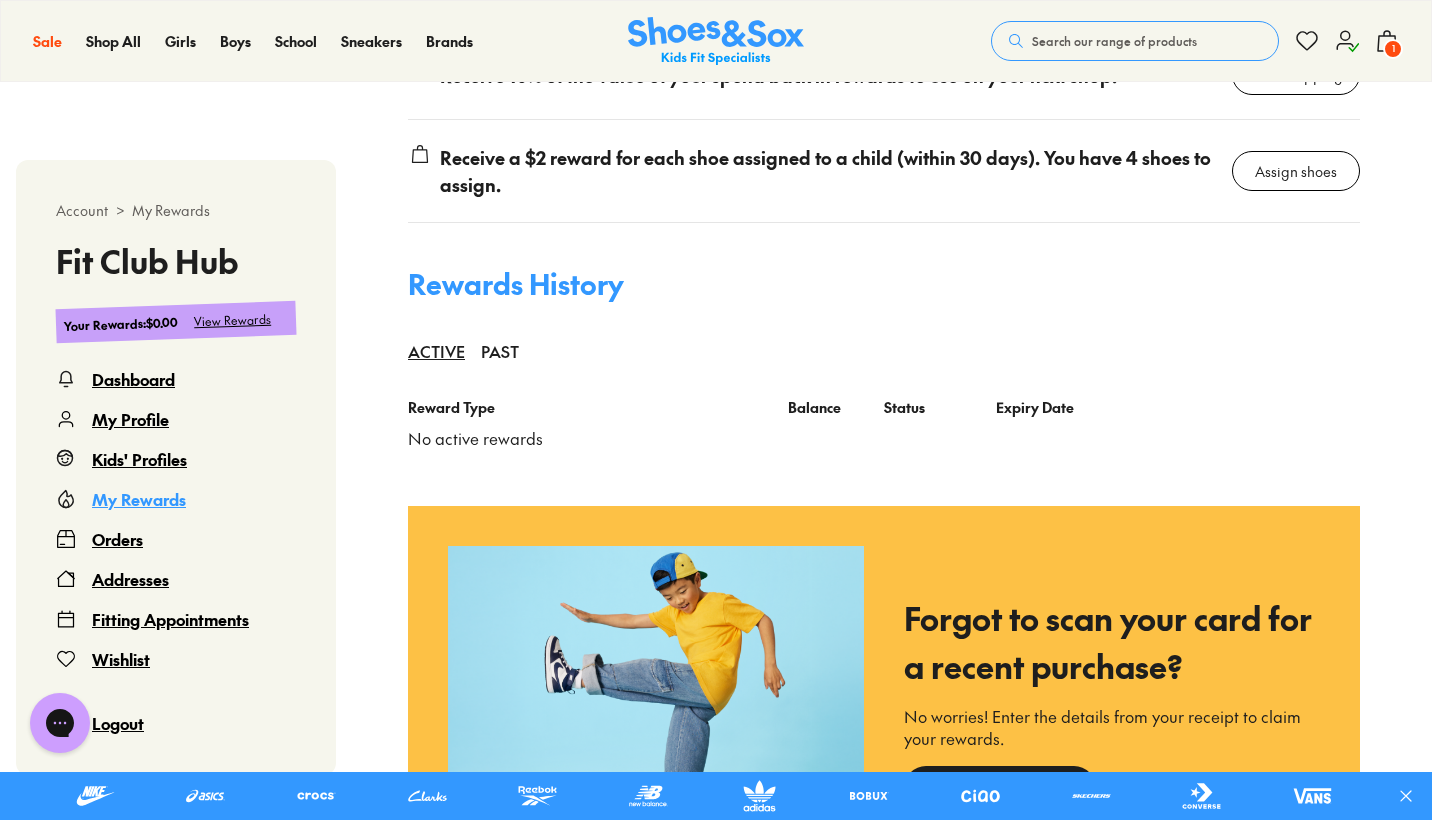 click on "$0.00 Available rewards to spend Start shopping View Rewards" at bounding box center [638, -296] 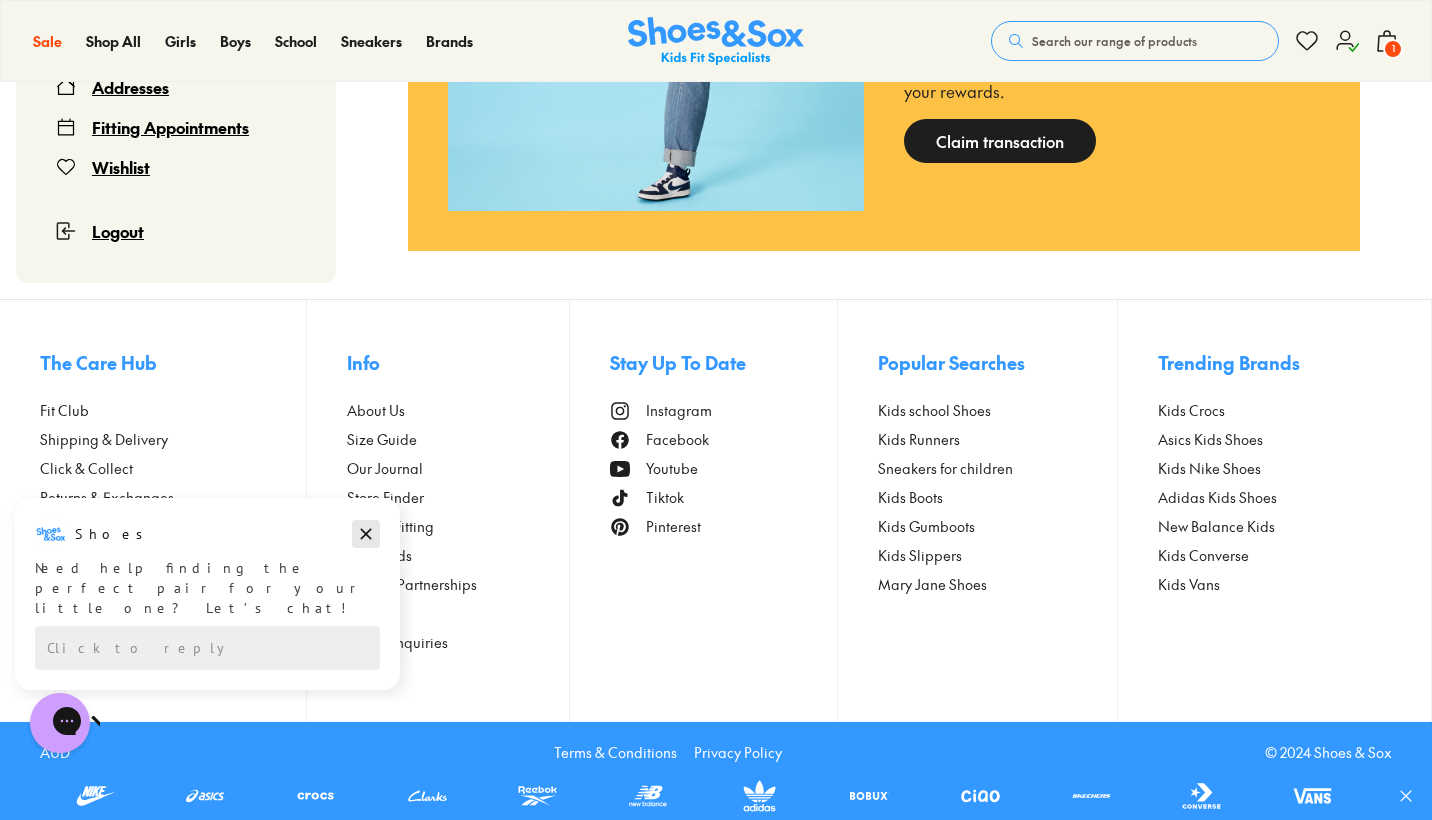 click 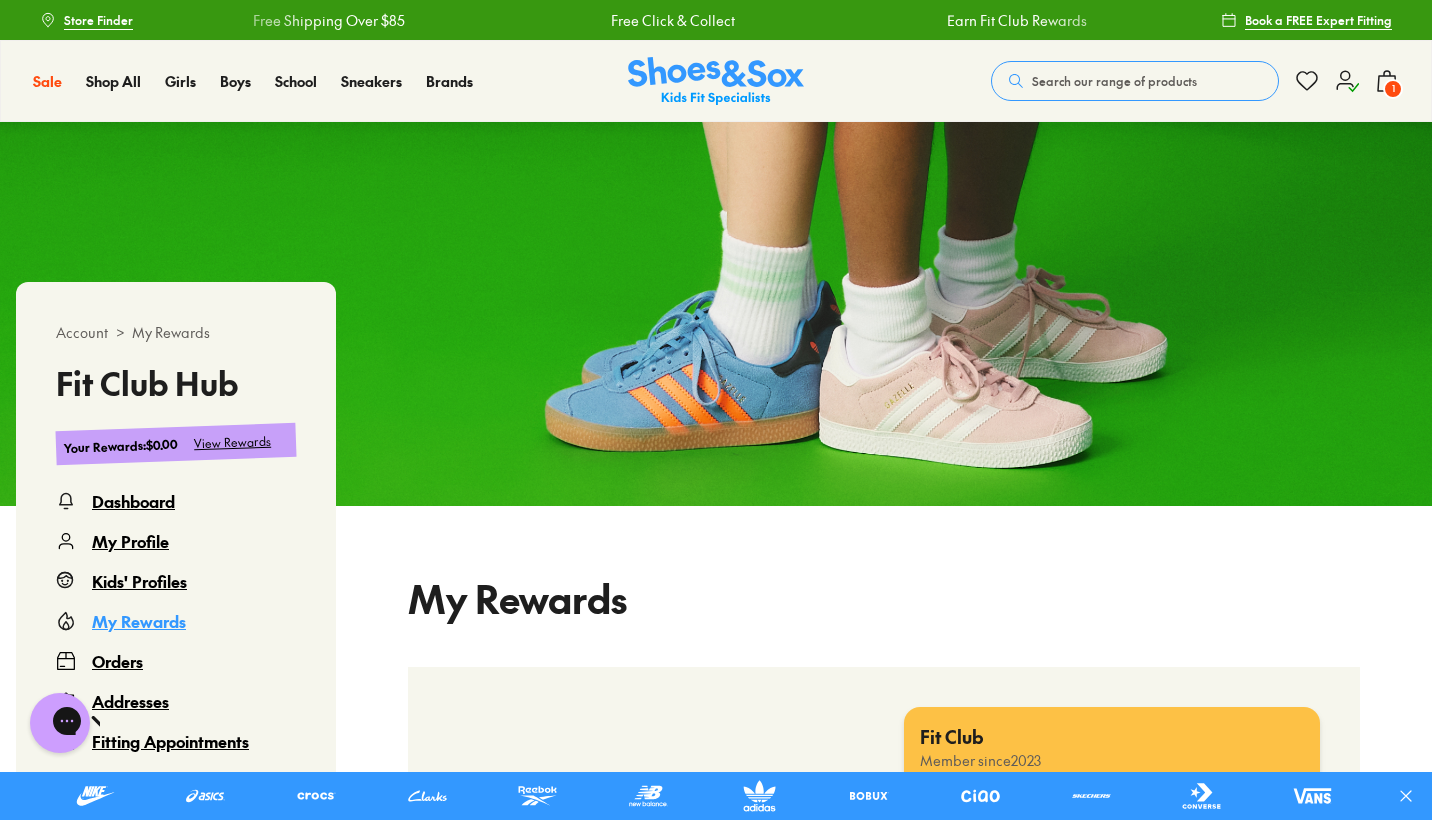 scroll, scrollTop: 0, scrollLeft: 0, axis: both 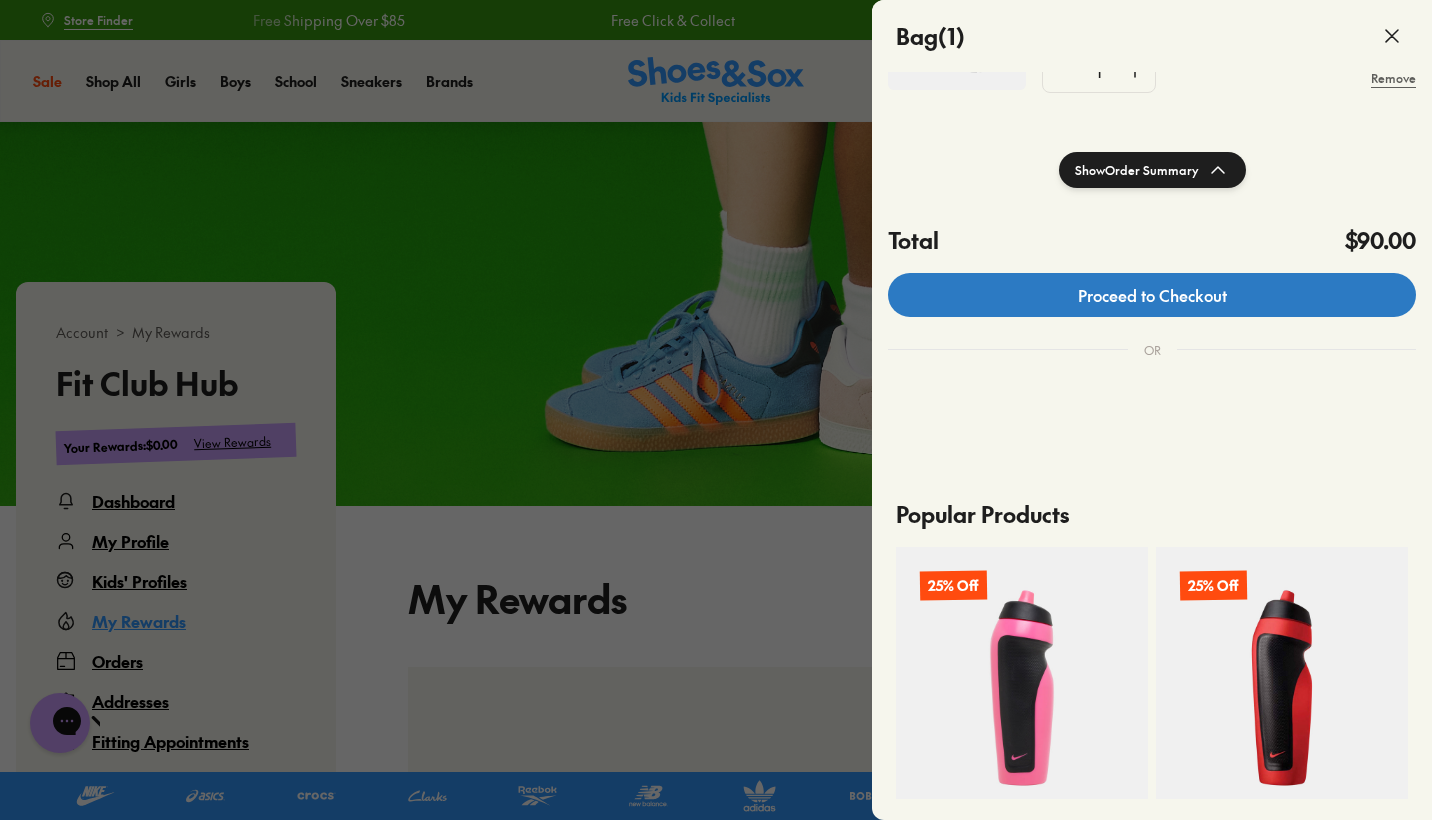 click on "Proceed to Checkout" 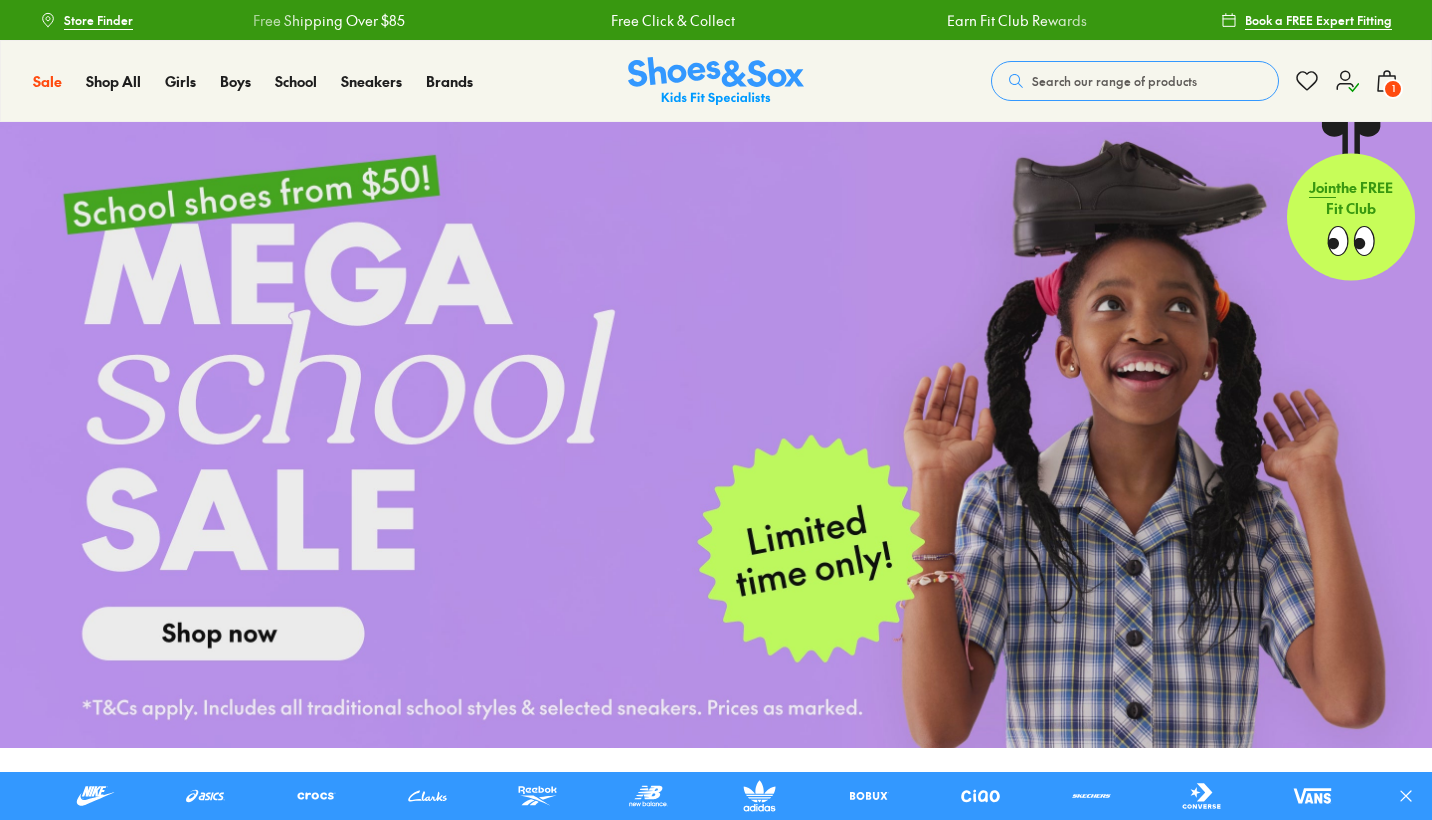 scroll, scrollTop: 0, scrollLeft: 0, axis: both 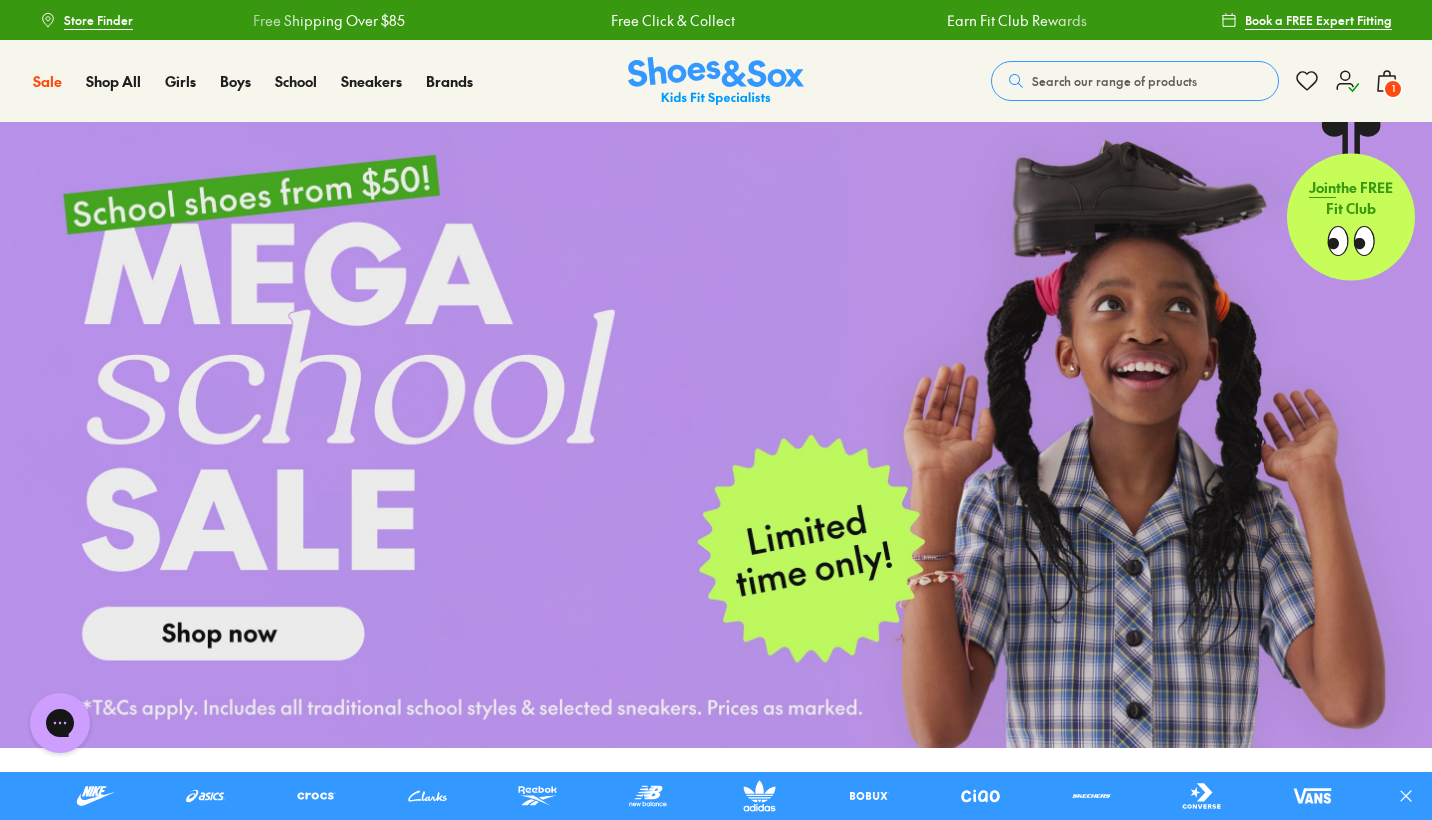 click on "Search our range of products" at bounding box center [1114, 81] 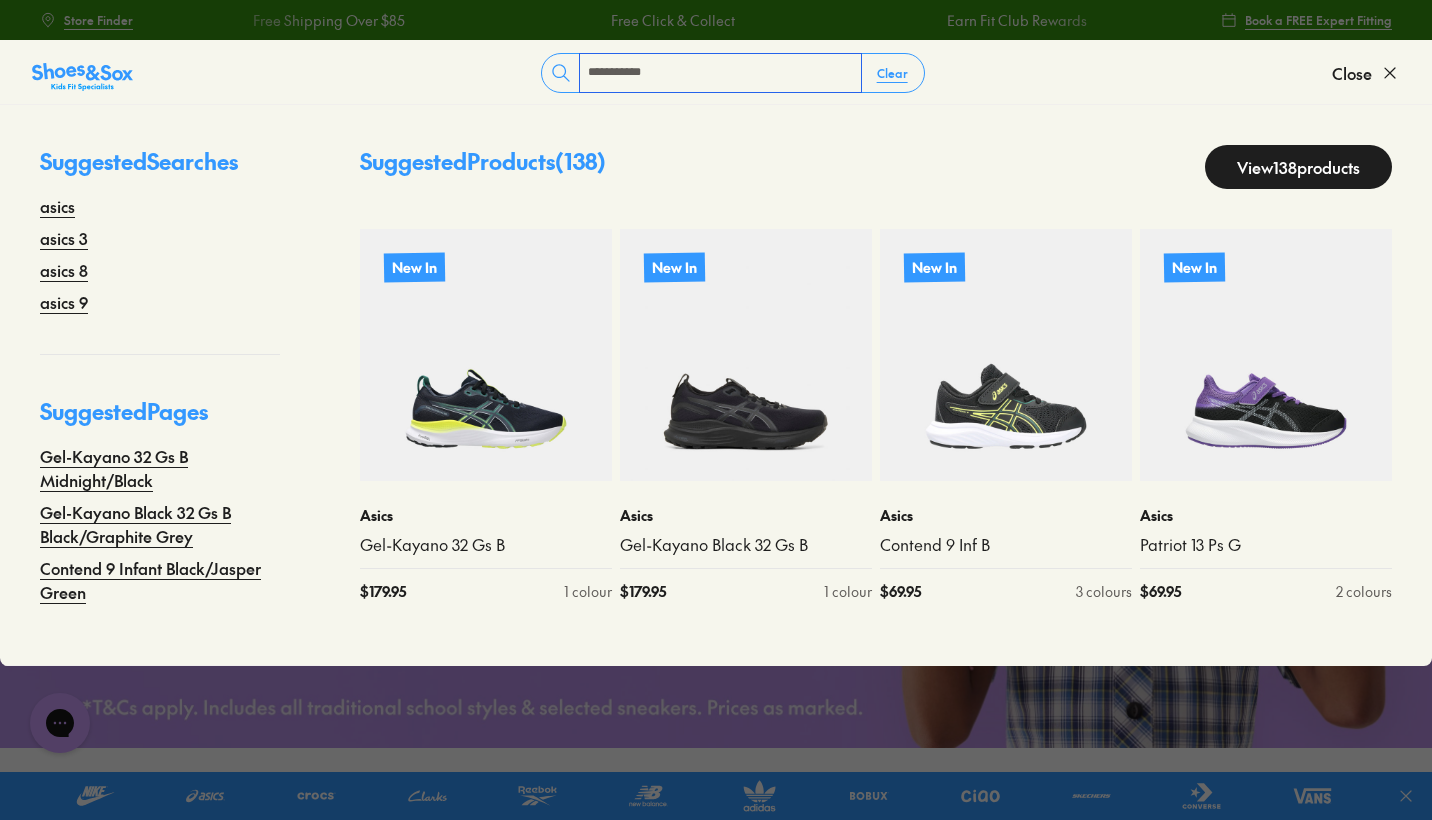 type on "**********" 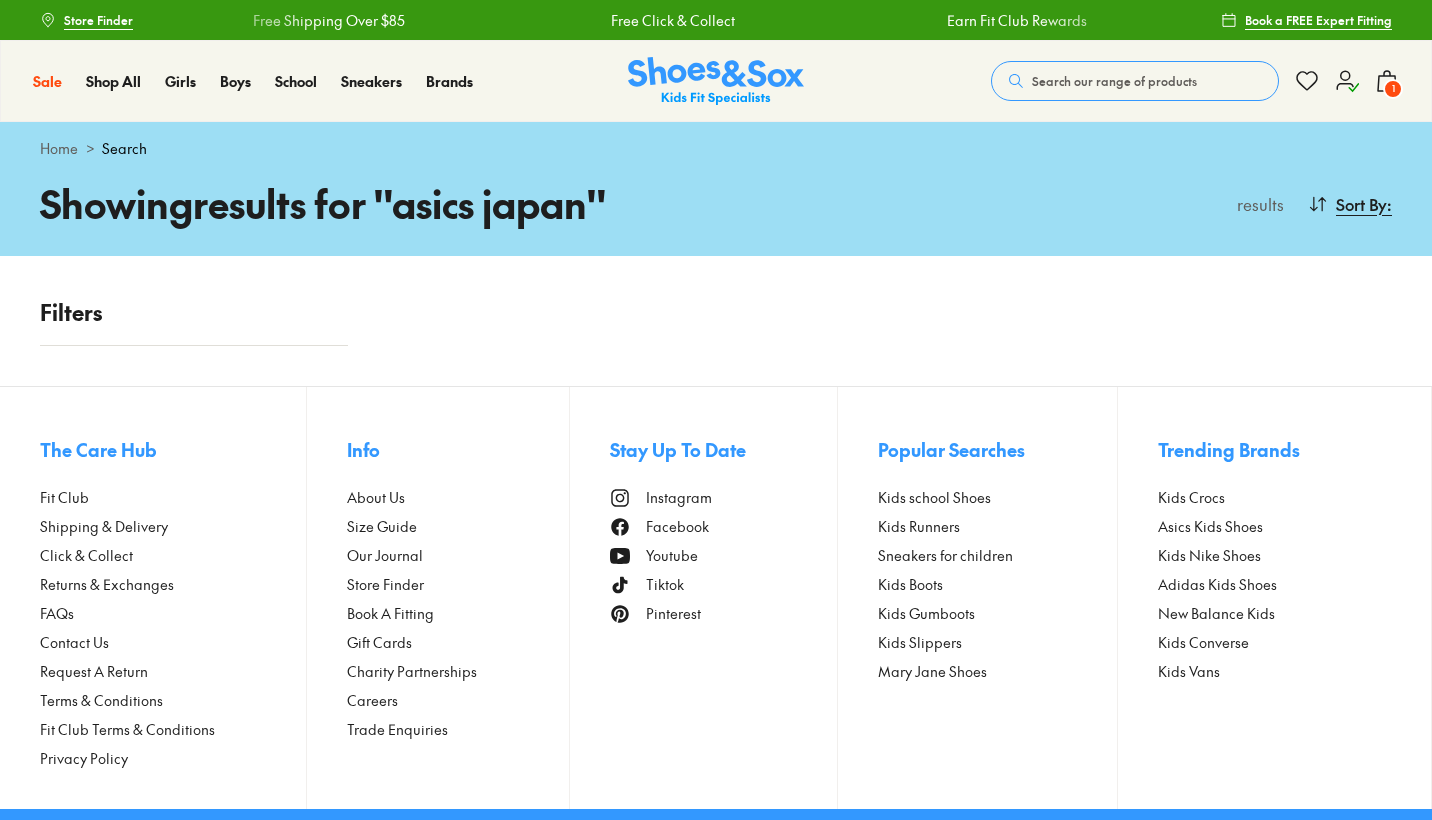 scroll, scrollTop: 0, scrollLeft: 0, axis: both 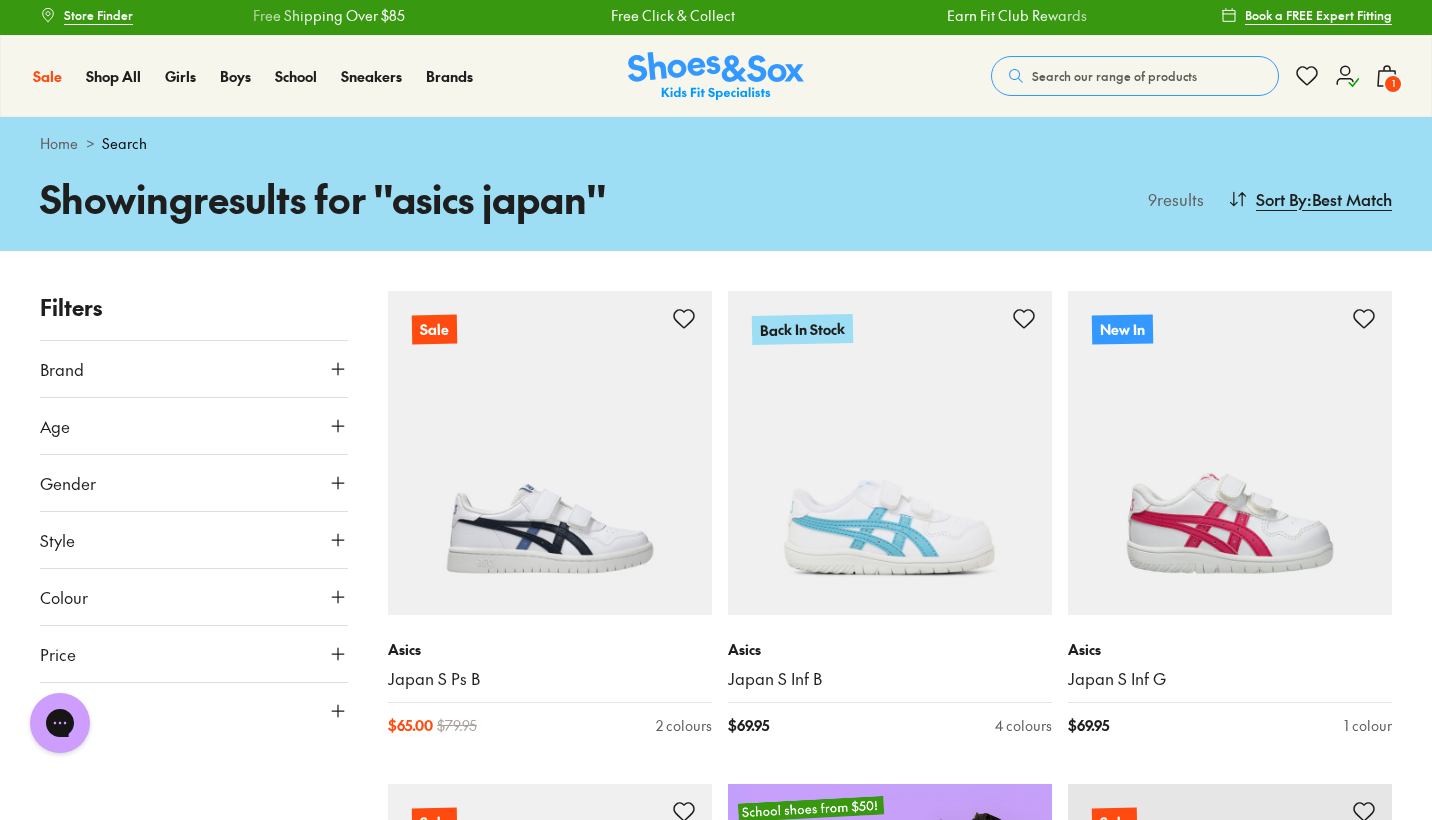 click 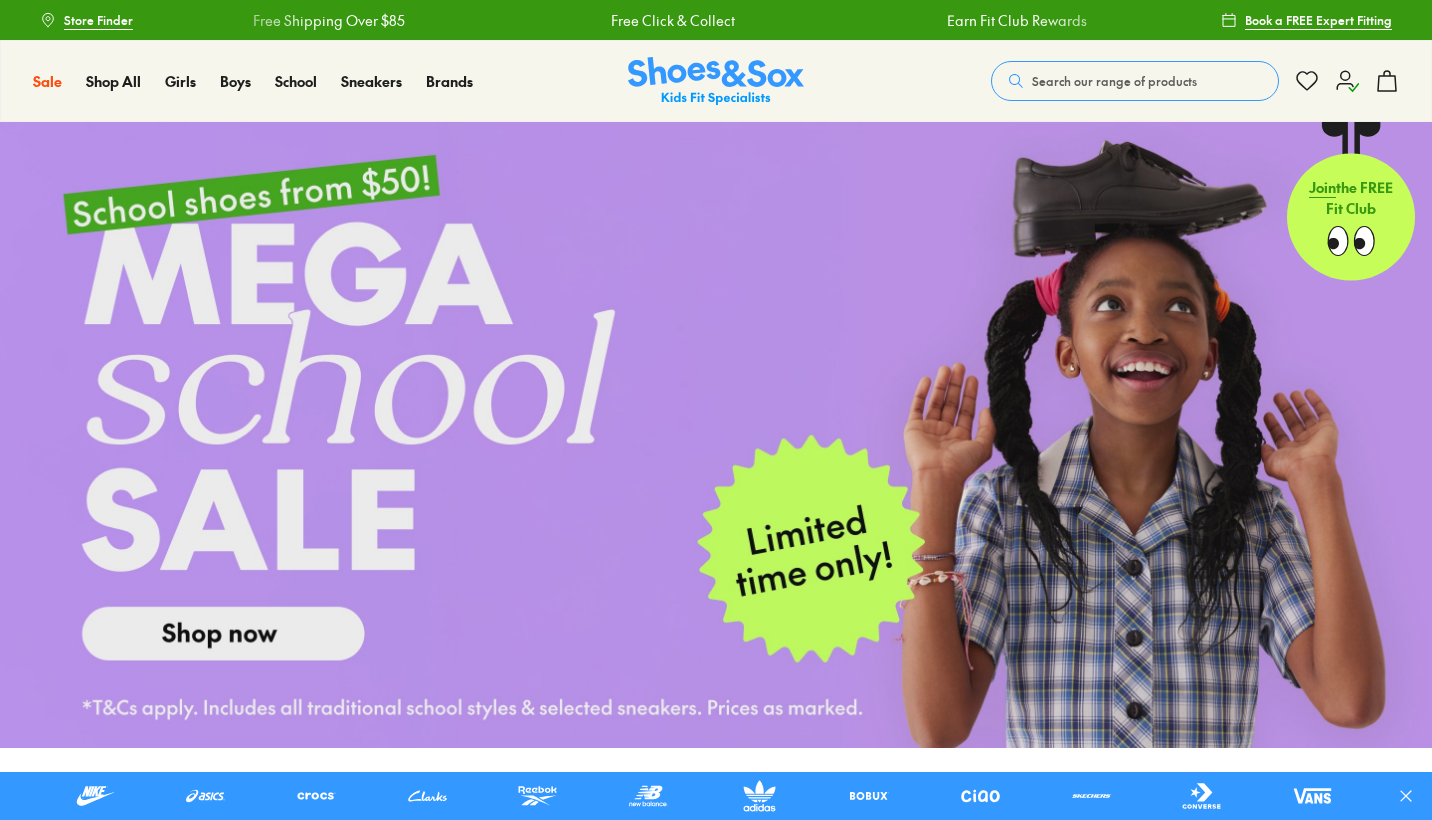 scroll, scrollTop: 0, scrollLeft: 0, axis: both 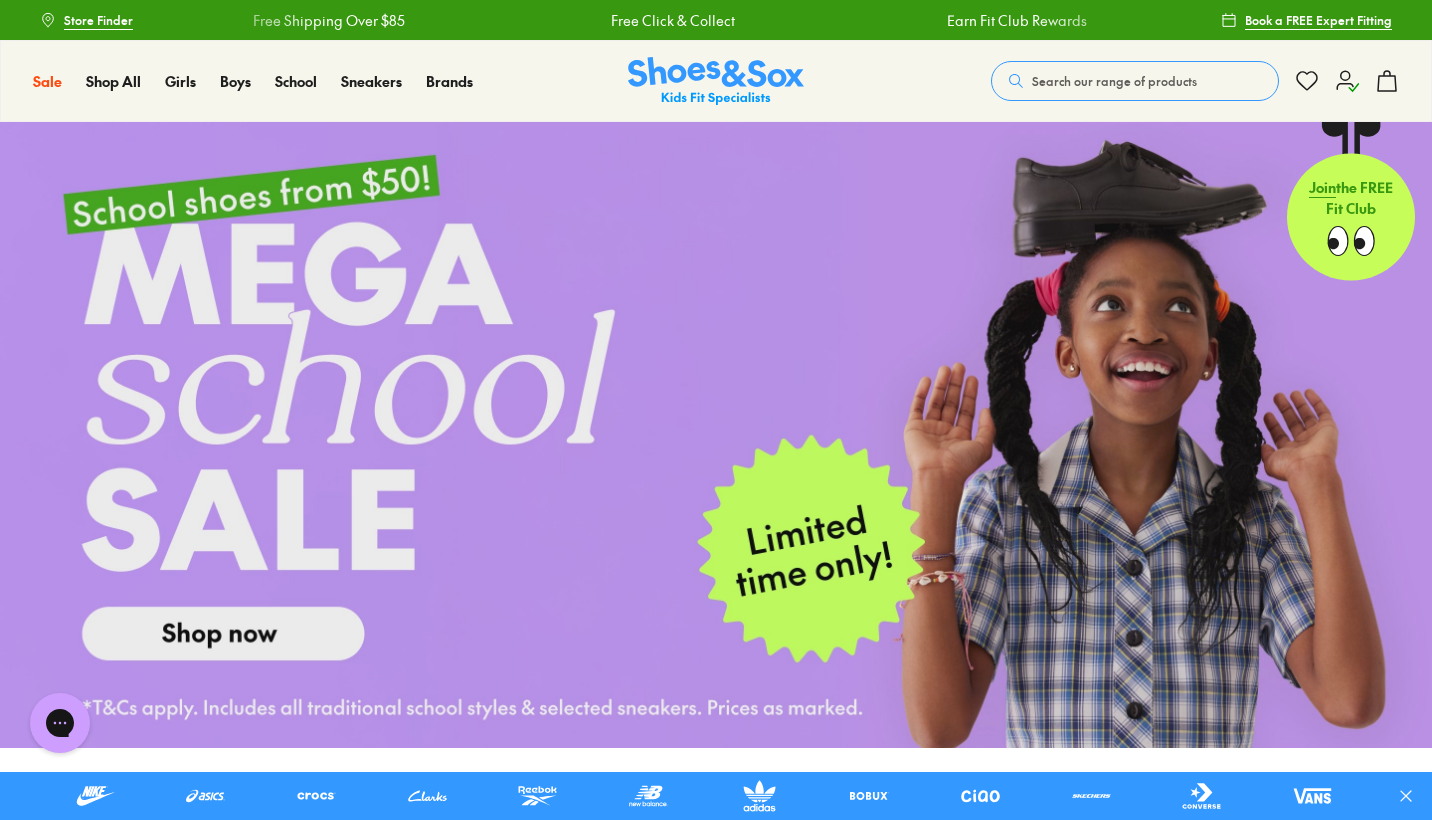 click 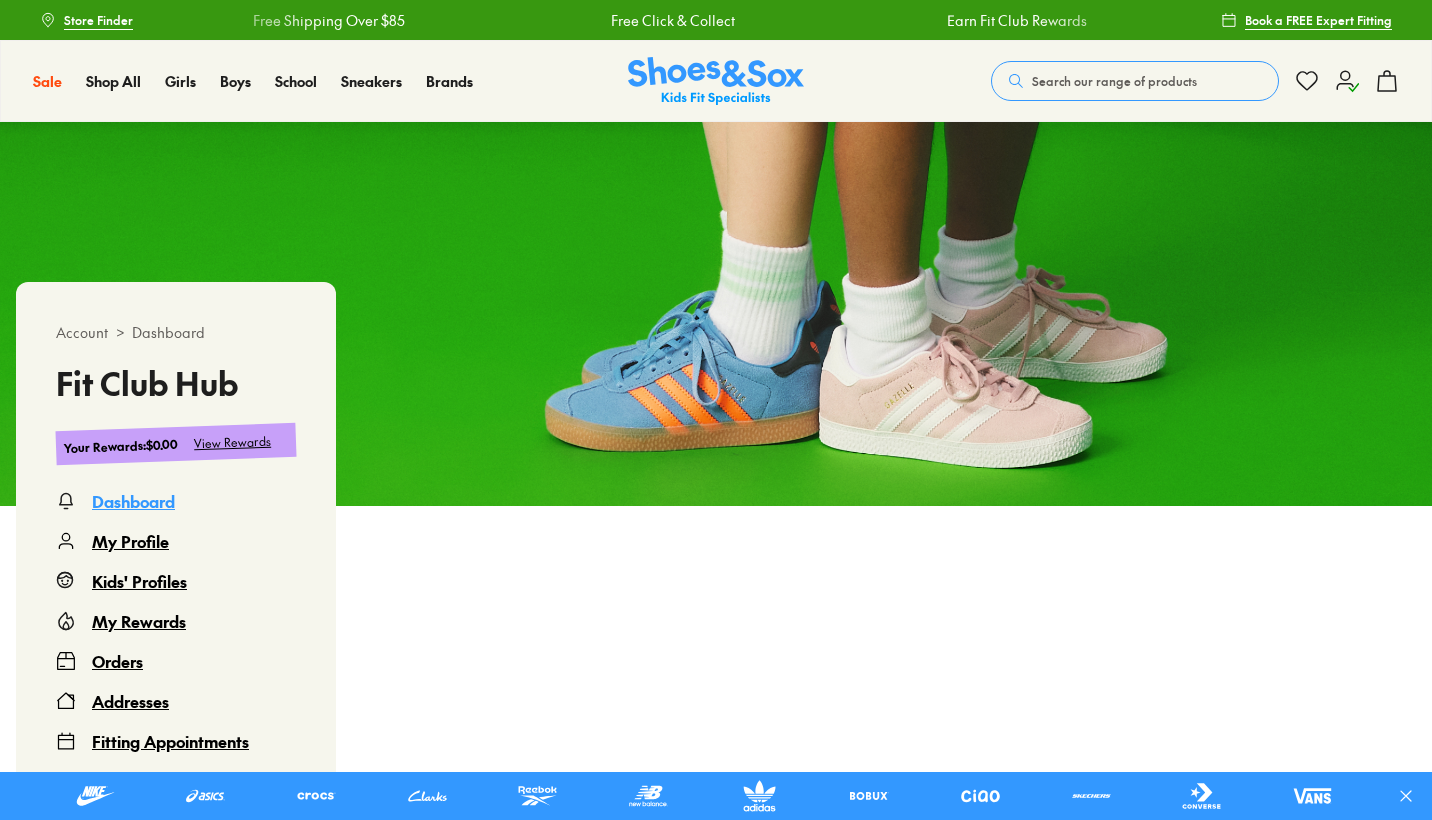 scroll, scrollTop: 0, scrollLeft: 0, axis: both 